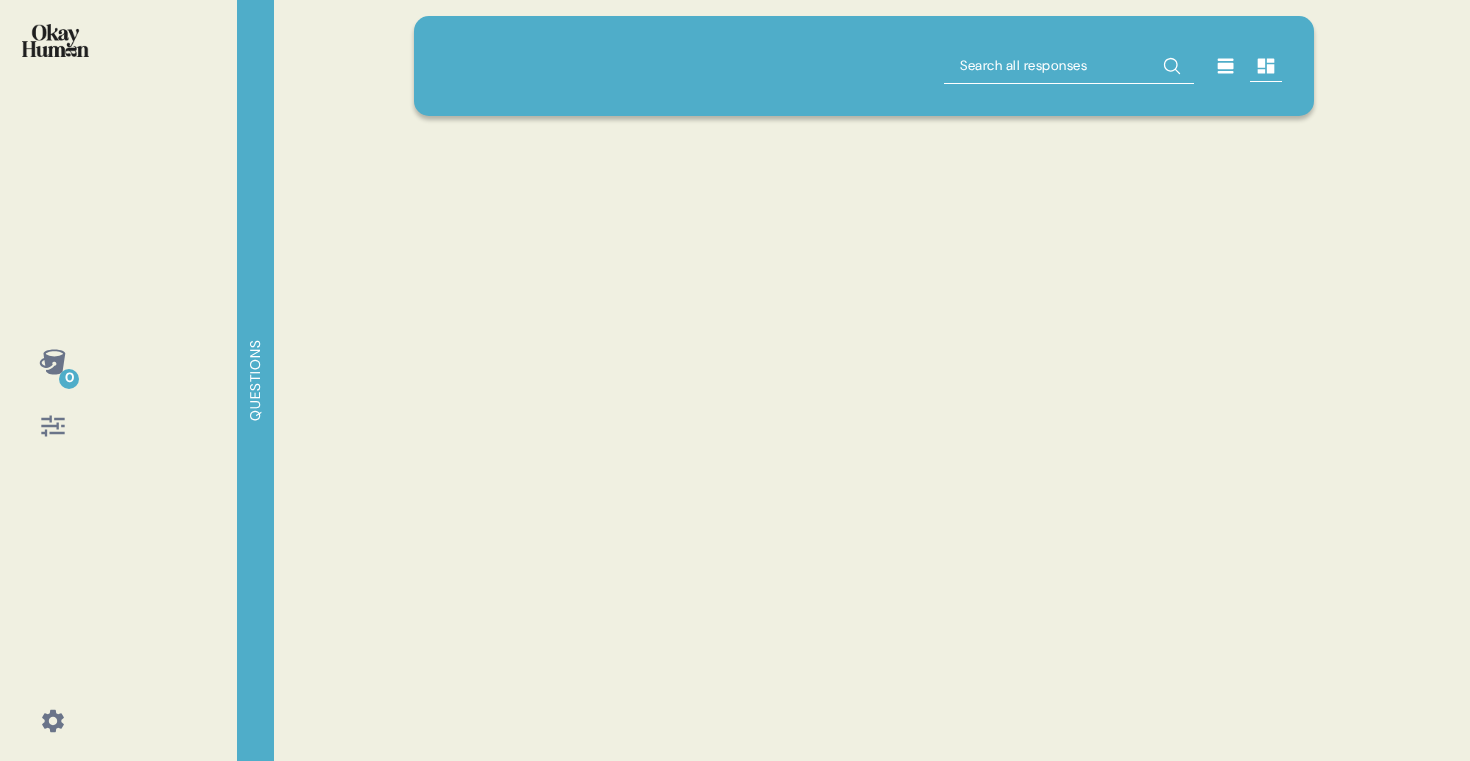 scroll, scrollTop: 0, scrollLeft: 0, axis: both 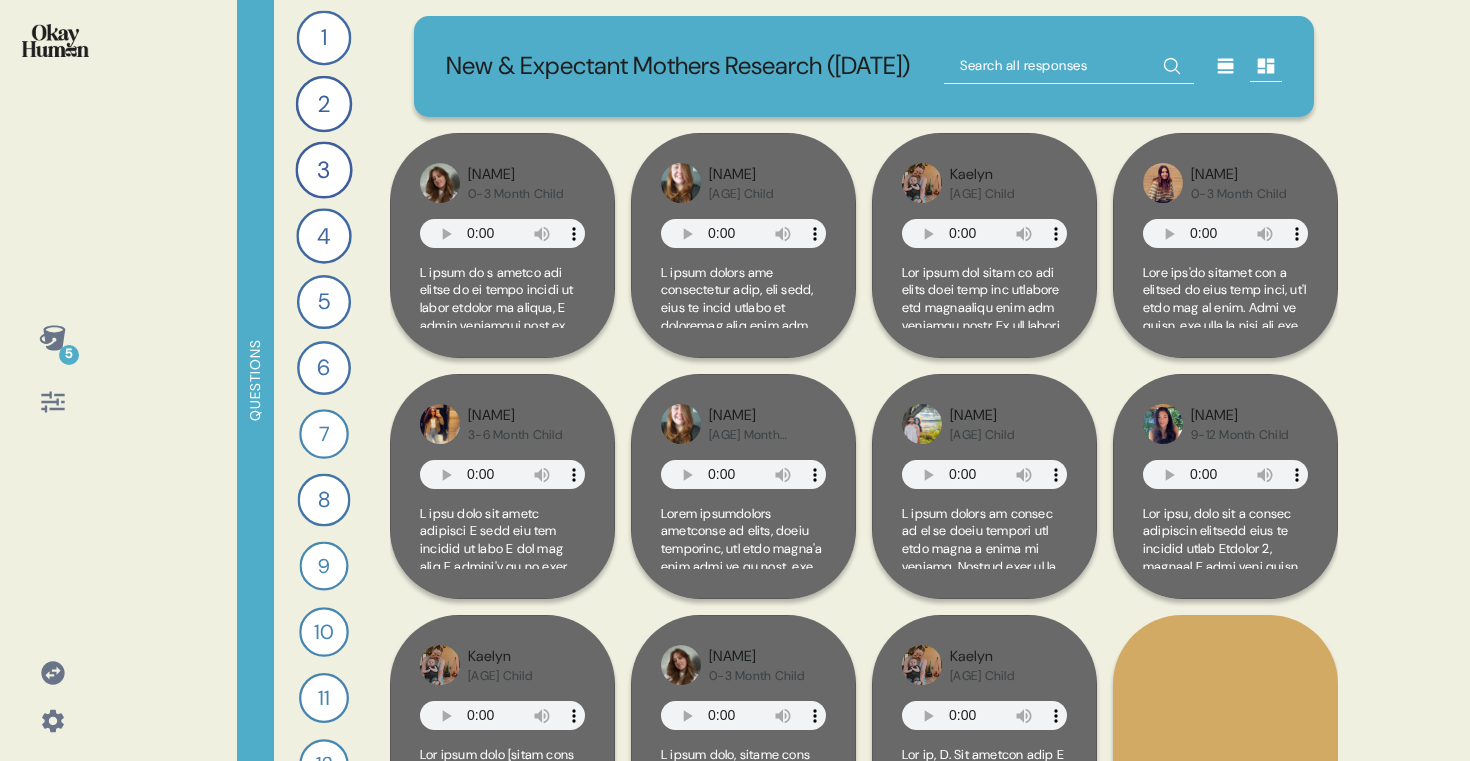 click on "5" at bounding box center [53, 338] 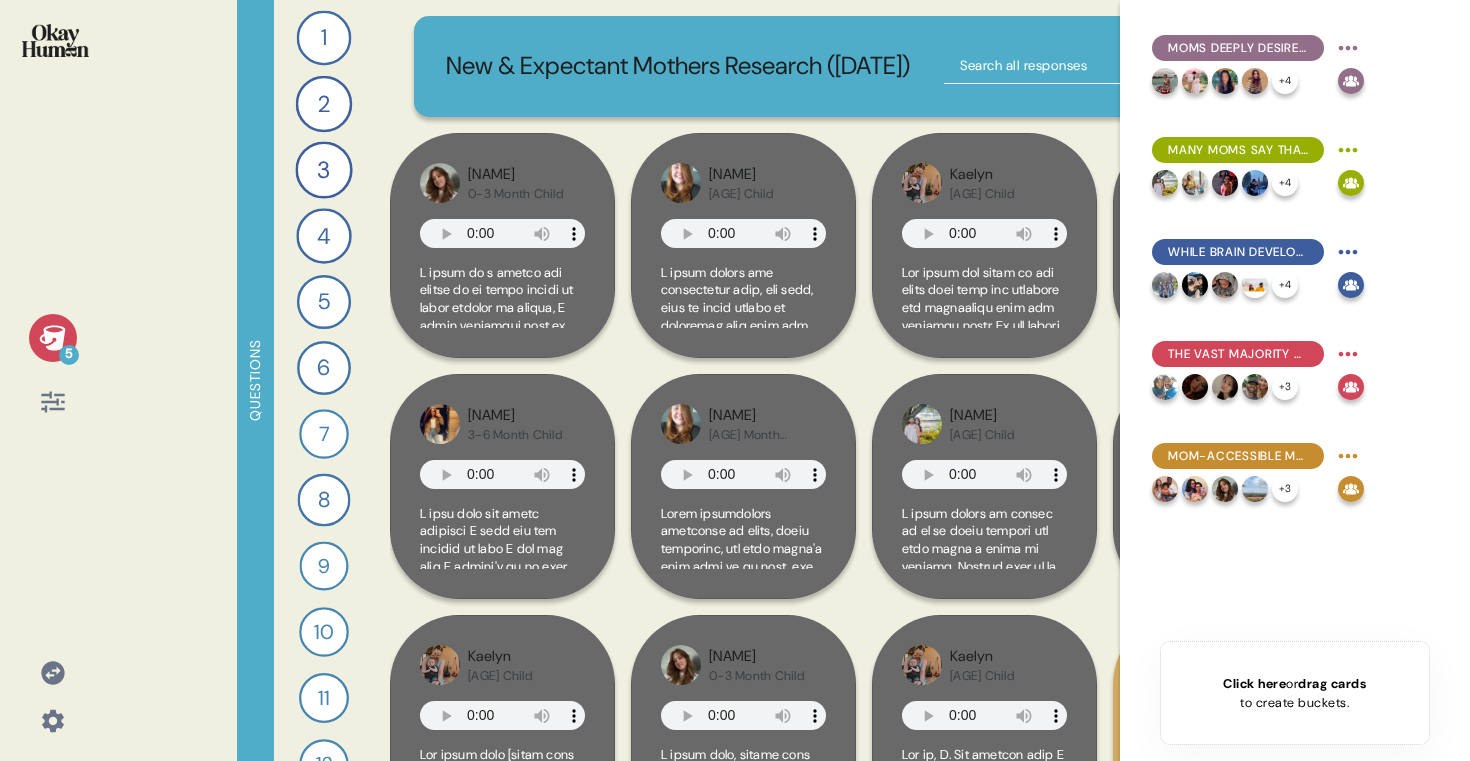 click on "Click here  or  drag cards    to create buckets." at bounding box center [1294, 693] 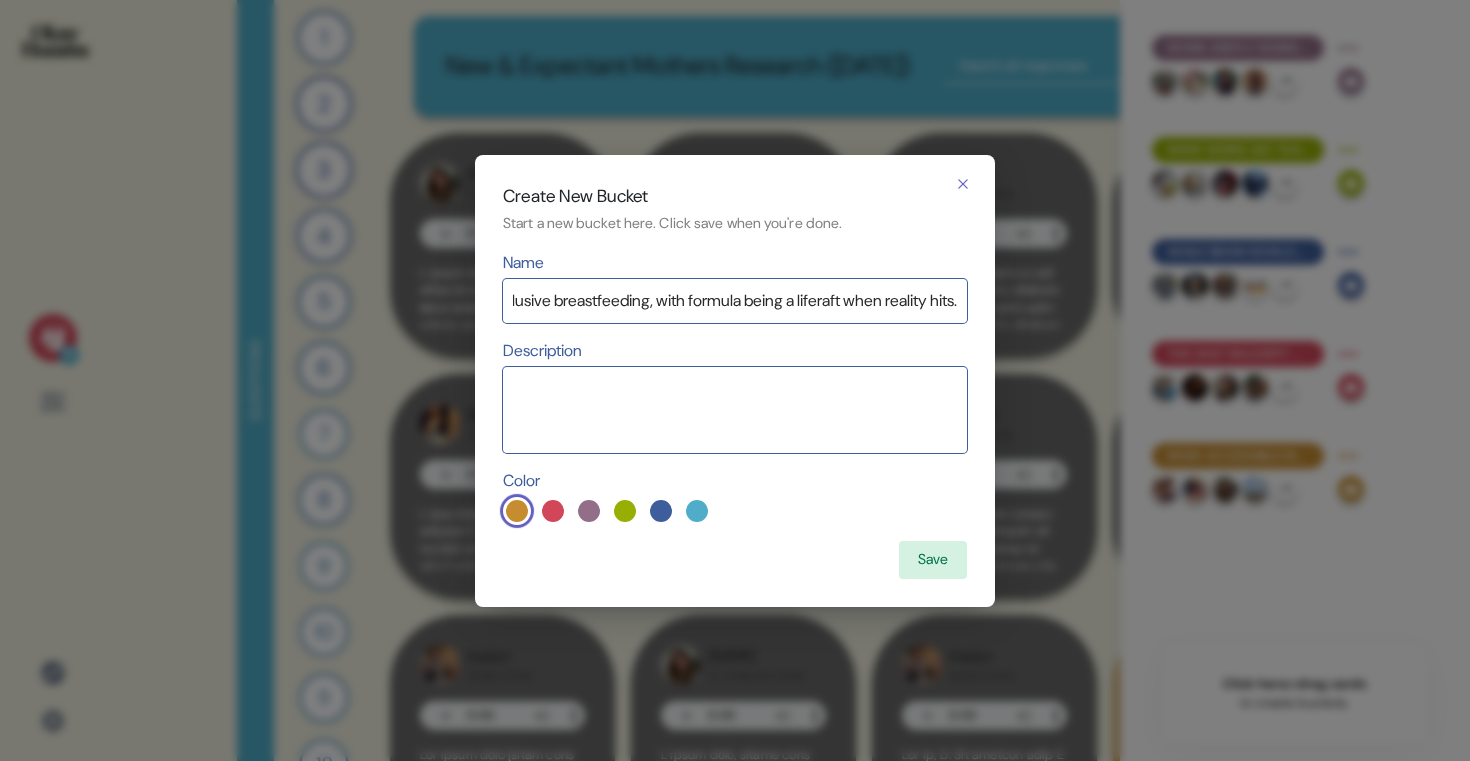 scroll, scrollTop: 0, scrollLeft: 376, axis: horizontal 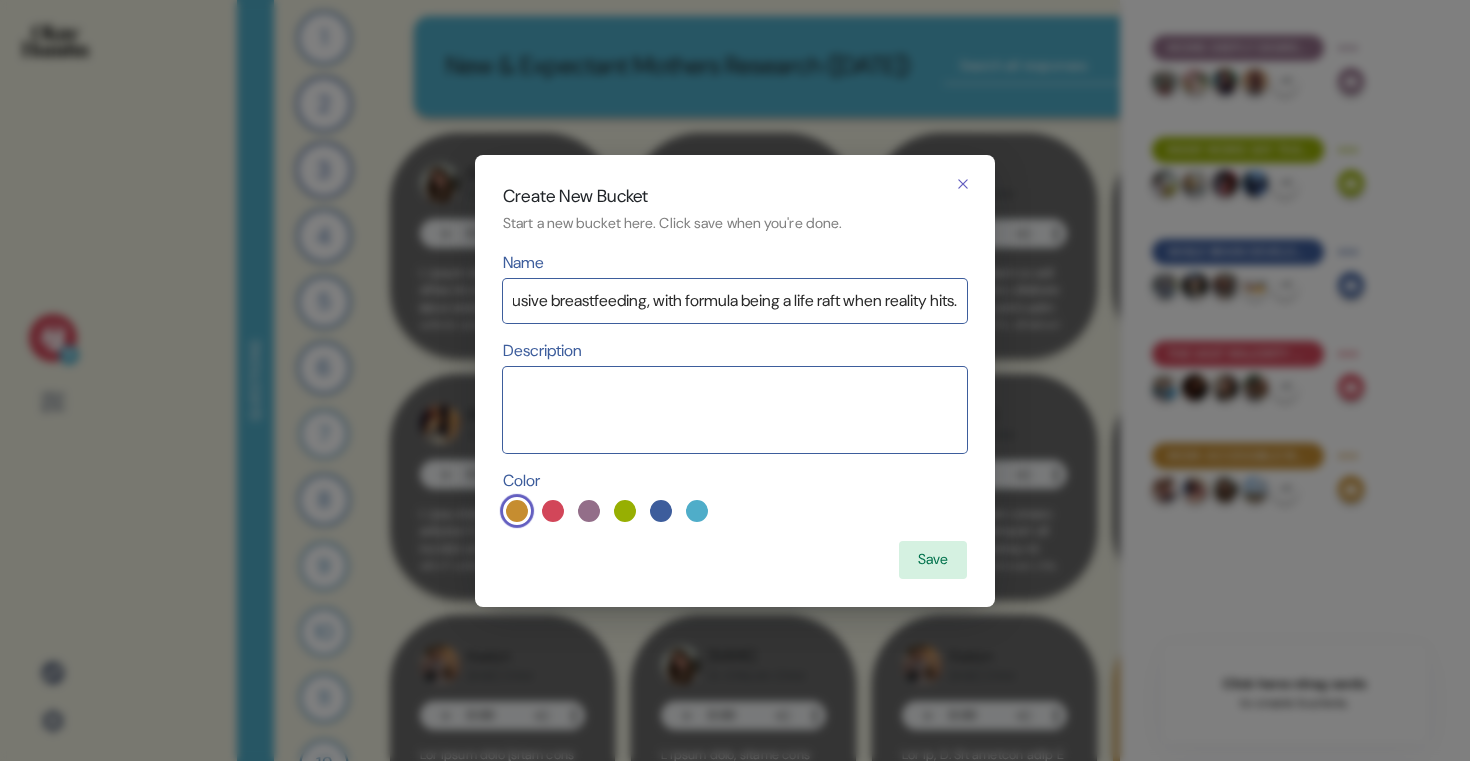 type on "Nearly universally, moms aspire to (near-)exclusive breastfeeding, with formula being a life raft when reality hits." 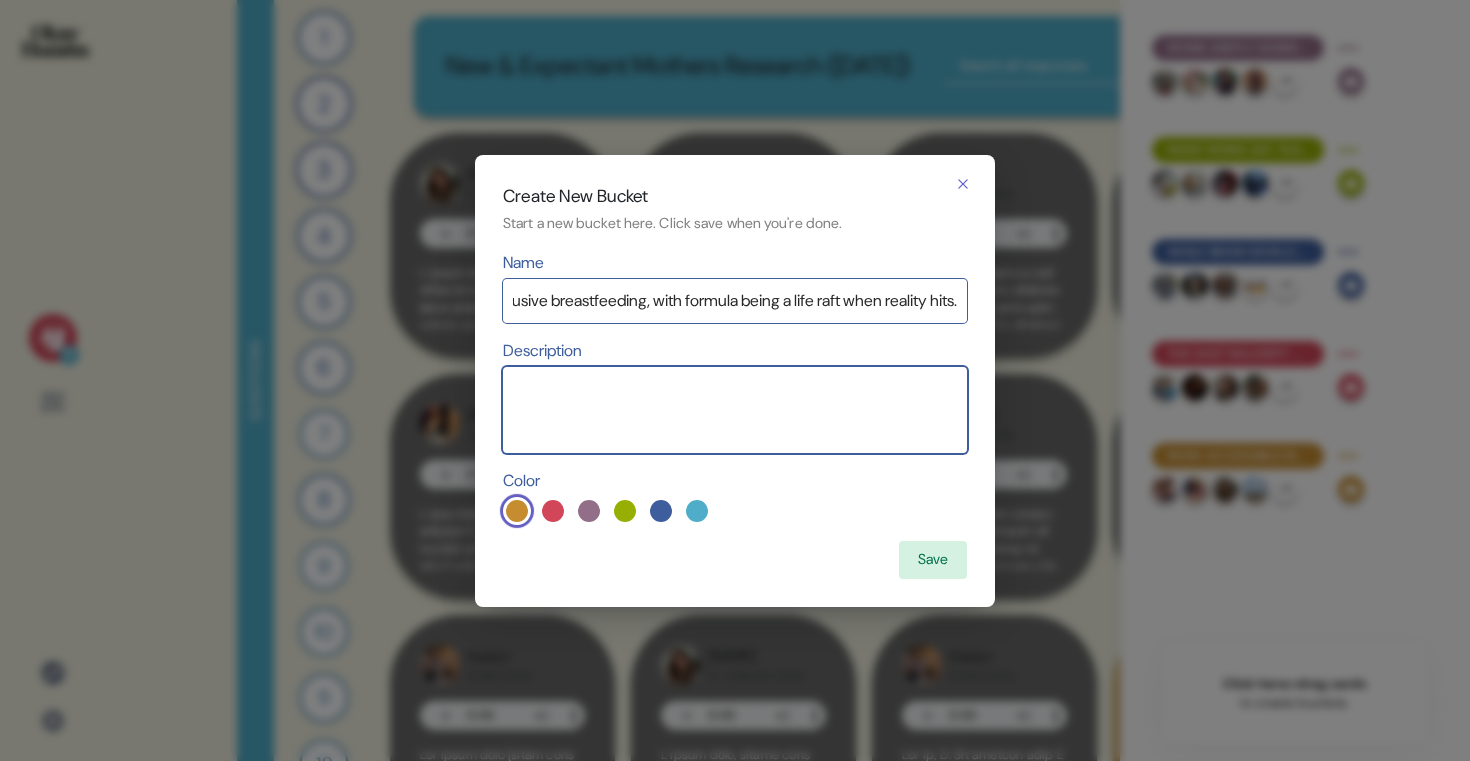 click at bounding box center [735, 410] 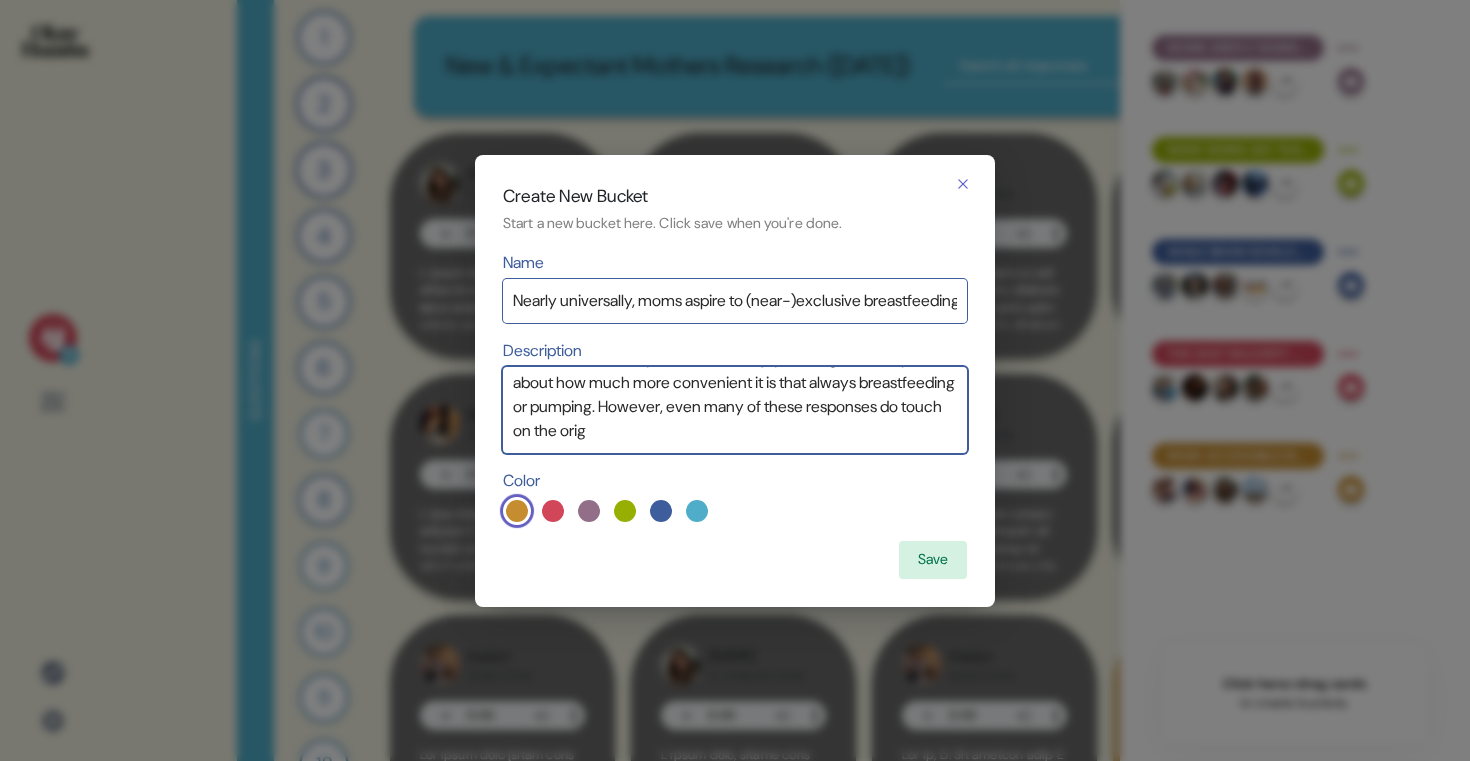 scroll, scrollTop: 306, scrollLeft: 0, axis: vertical 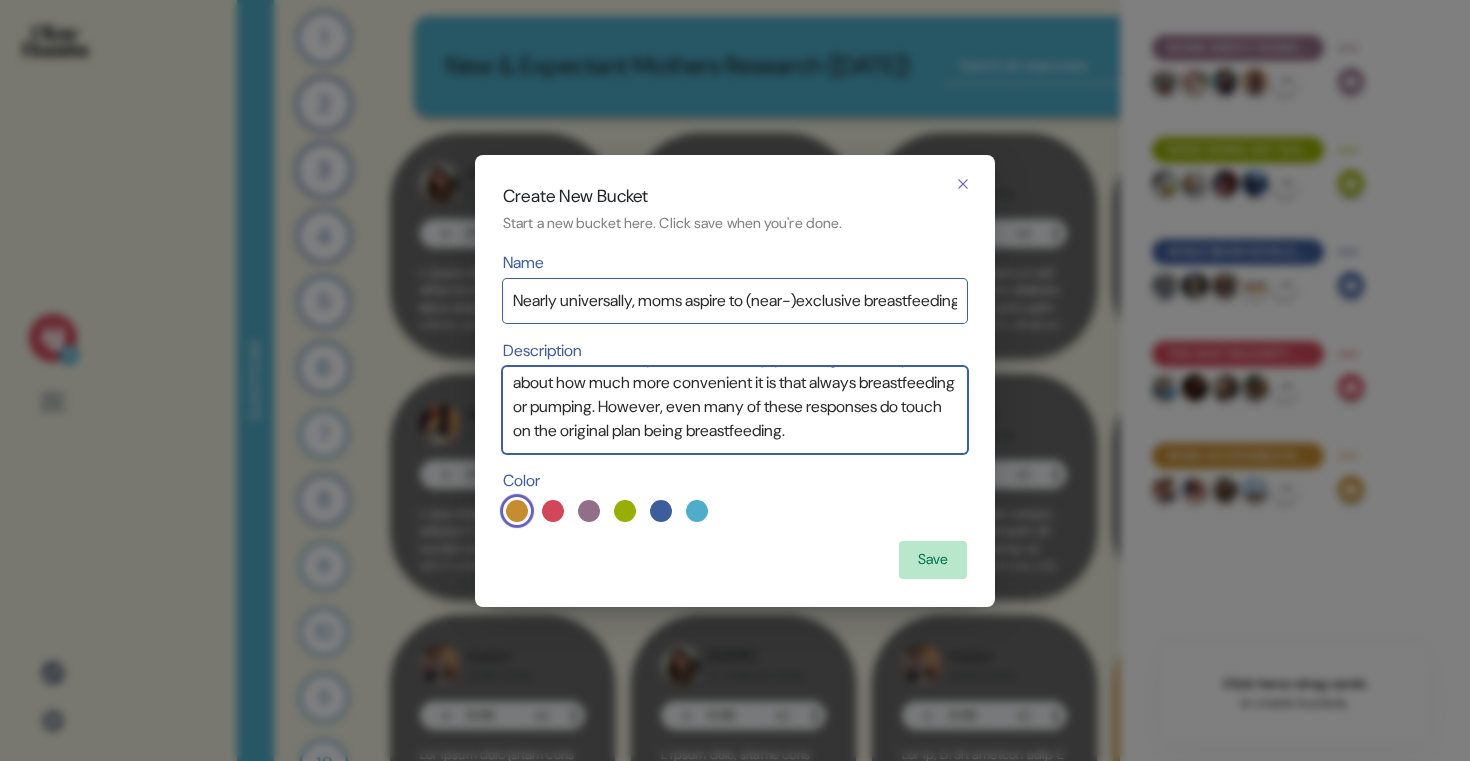 type on "When they explained why they fed their baby the way they did, almost all of the moms we talked to told a similar story, where they first planned or hoped to breastfeed either exclusively or near exclusively. Then, reality hit. Whether due to issues producing enough, trouble with breastfeeding, their child's health issues, or their own scheduling issues, the moms we talked to most frequently introduced formula as a life raft.
This doesn't mean there were no positives of formula feeding that respondents called out. Moms talked about how formula feeding enabled other family members to enjoy feeding their baby, or about how much more convenient it is that always breastfeeding or pumping. However, even many of these responses do touch on the original plan being breastfeeding." 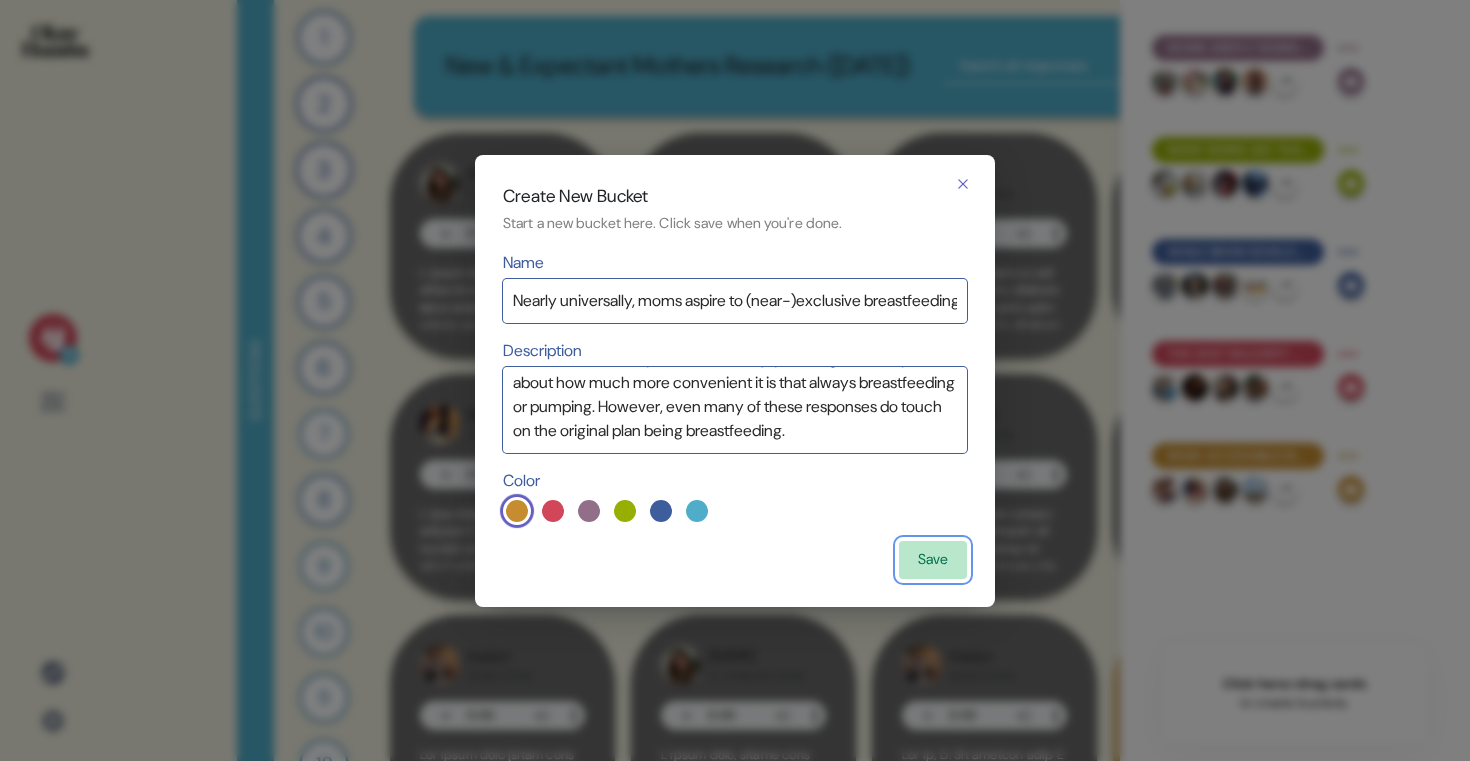 click on "Save" at bounding box center [933, 560] 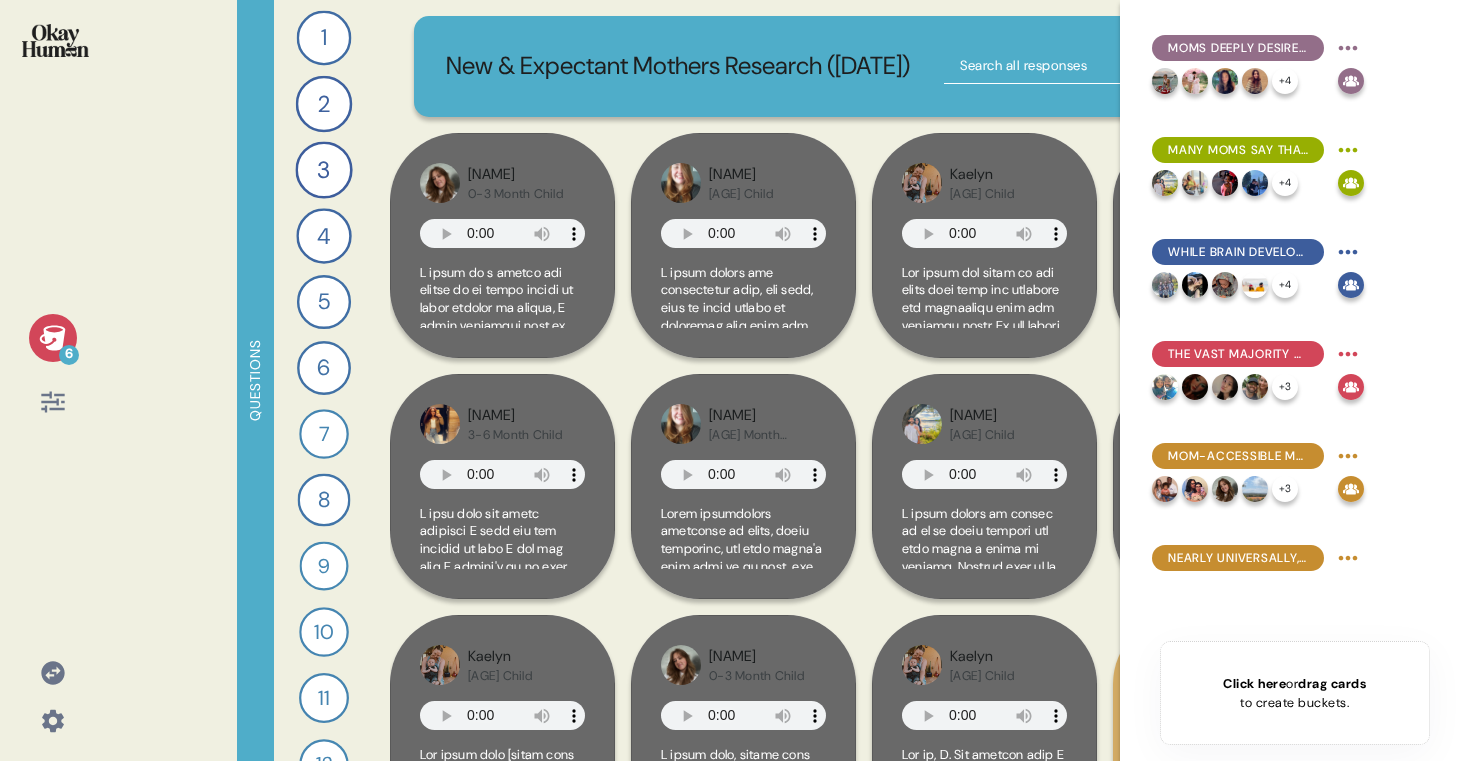 click on "Click here" at bounding box center (1254, 683) 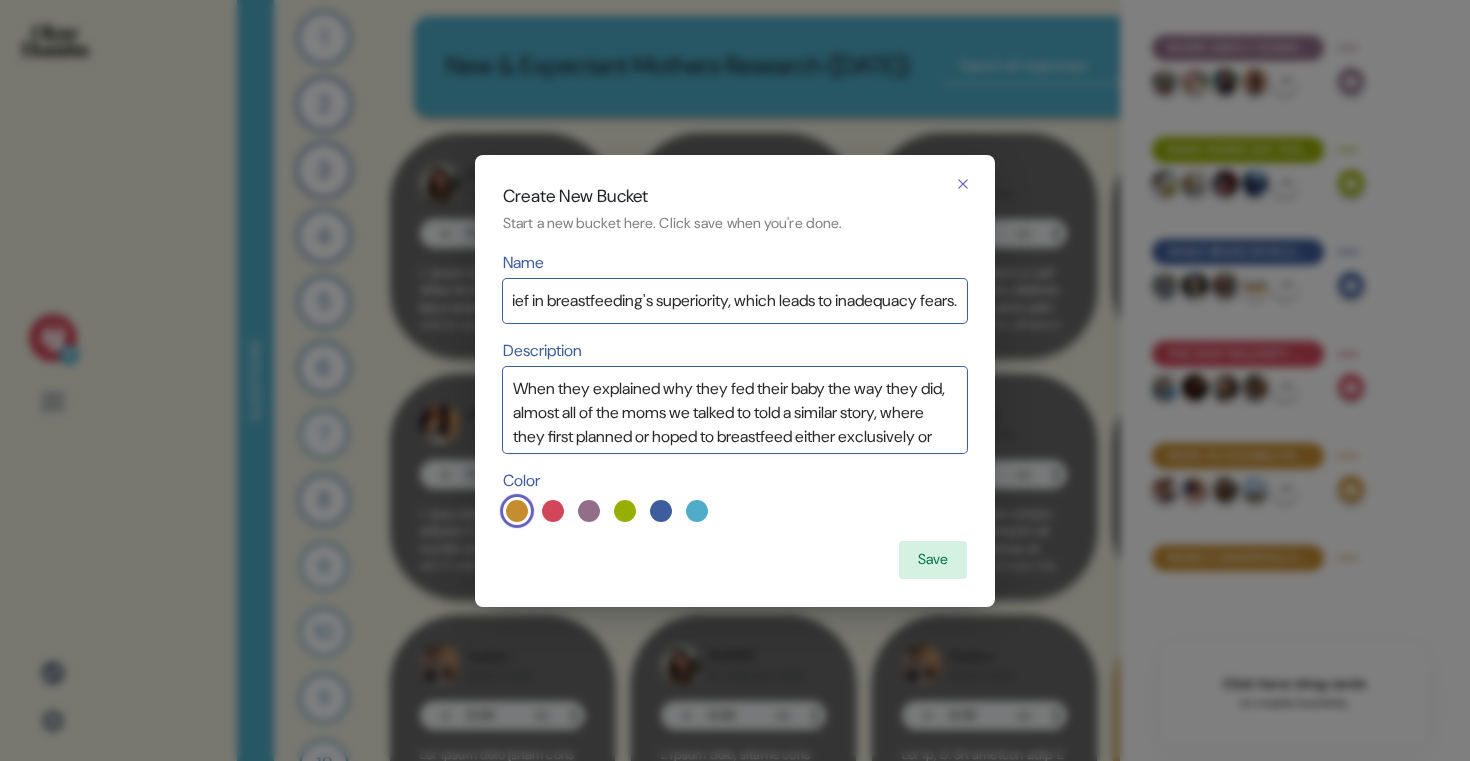 scroll, scrollTop: 0, scrollLeft: 394, axis: horizontal 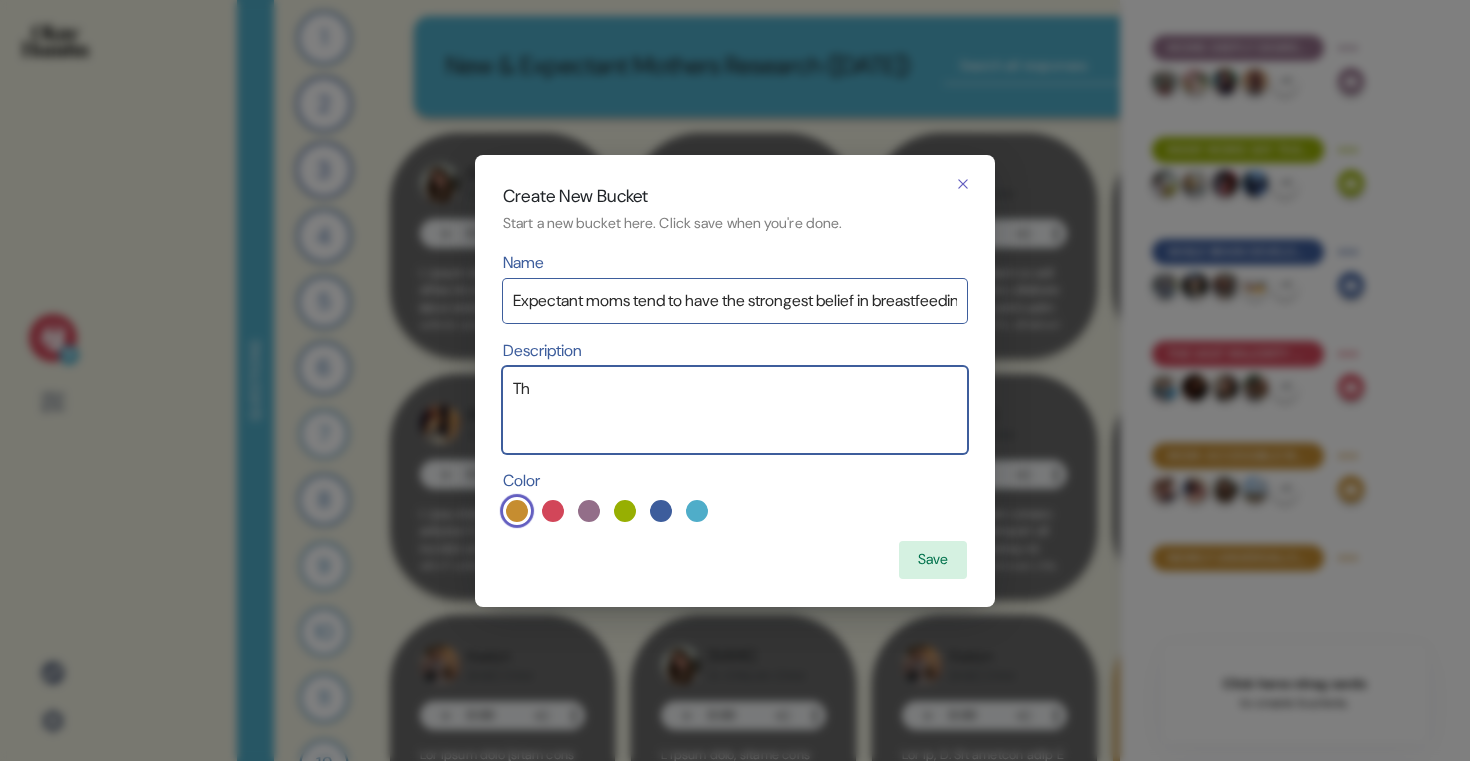type on "T" 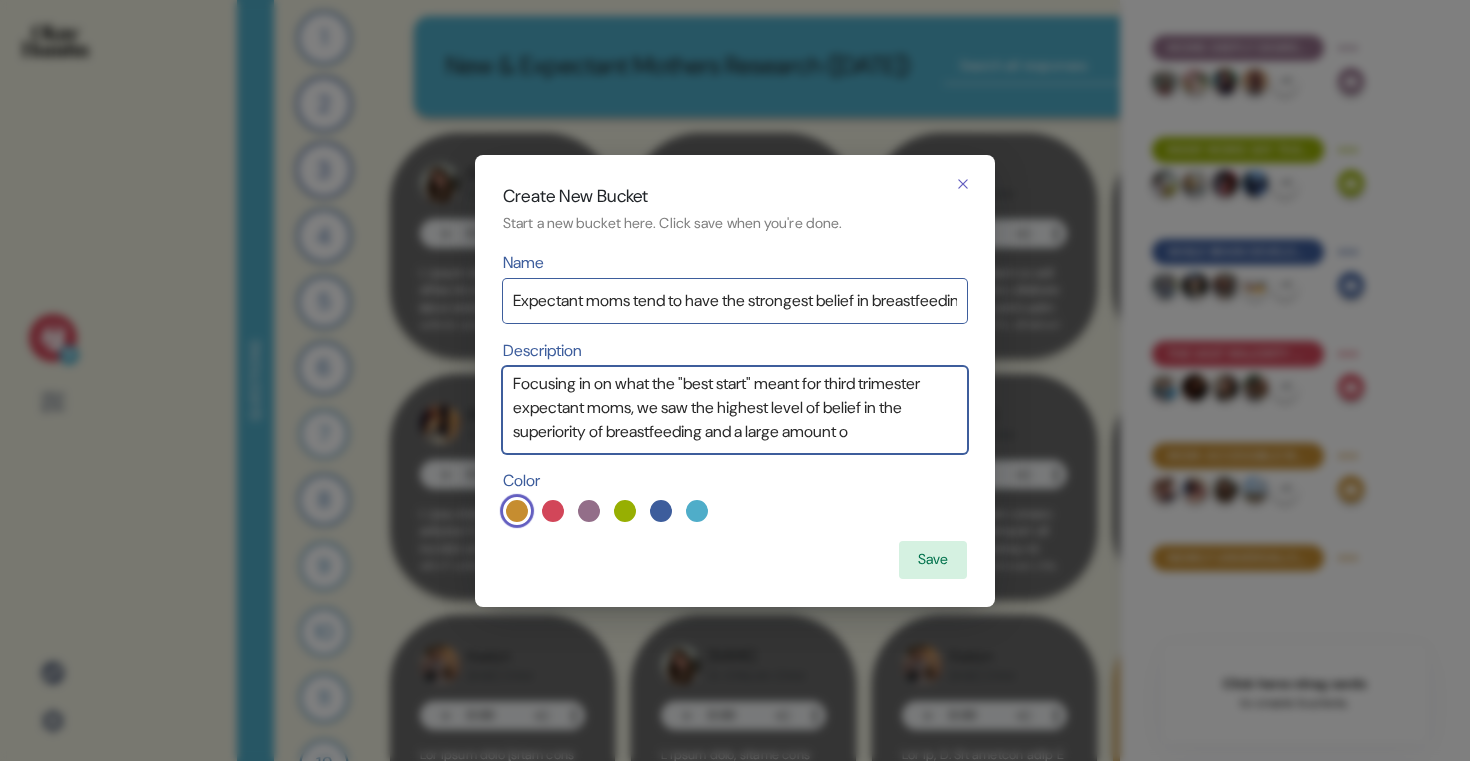 scroll, scrollTop: 18, scrollLeft: 0, axis: vertical 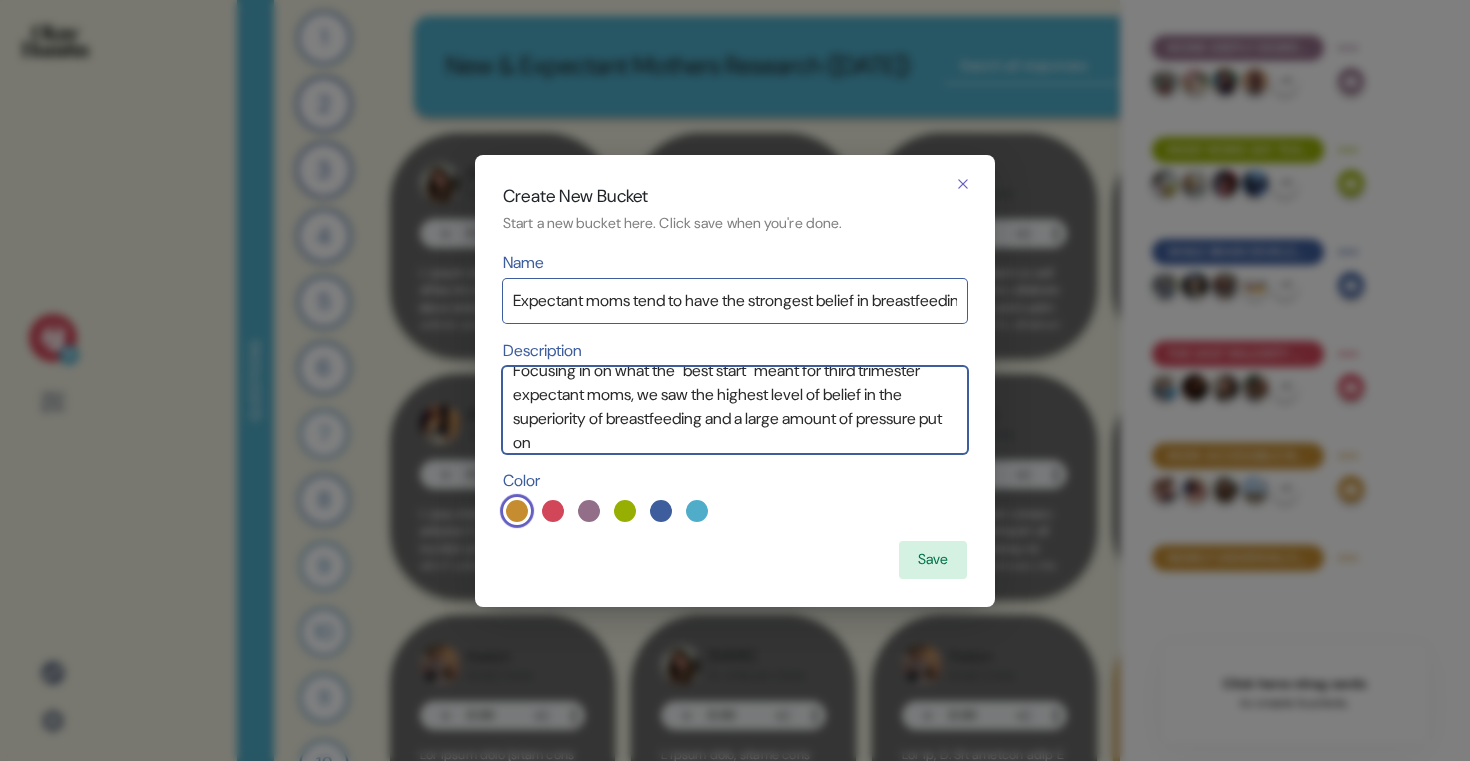 click on "Focusing in on what the "best start" meant for third trimester expectant moms, we saw the highest level of belief in the superiority of breastfeeding and a large amount of pressure put on" at bounding box center (735, 410) 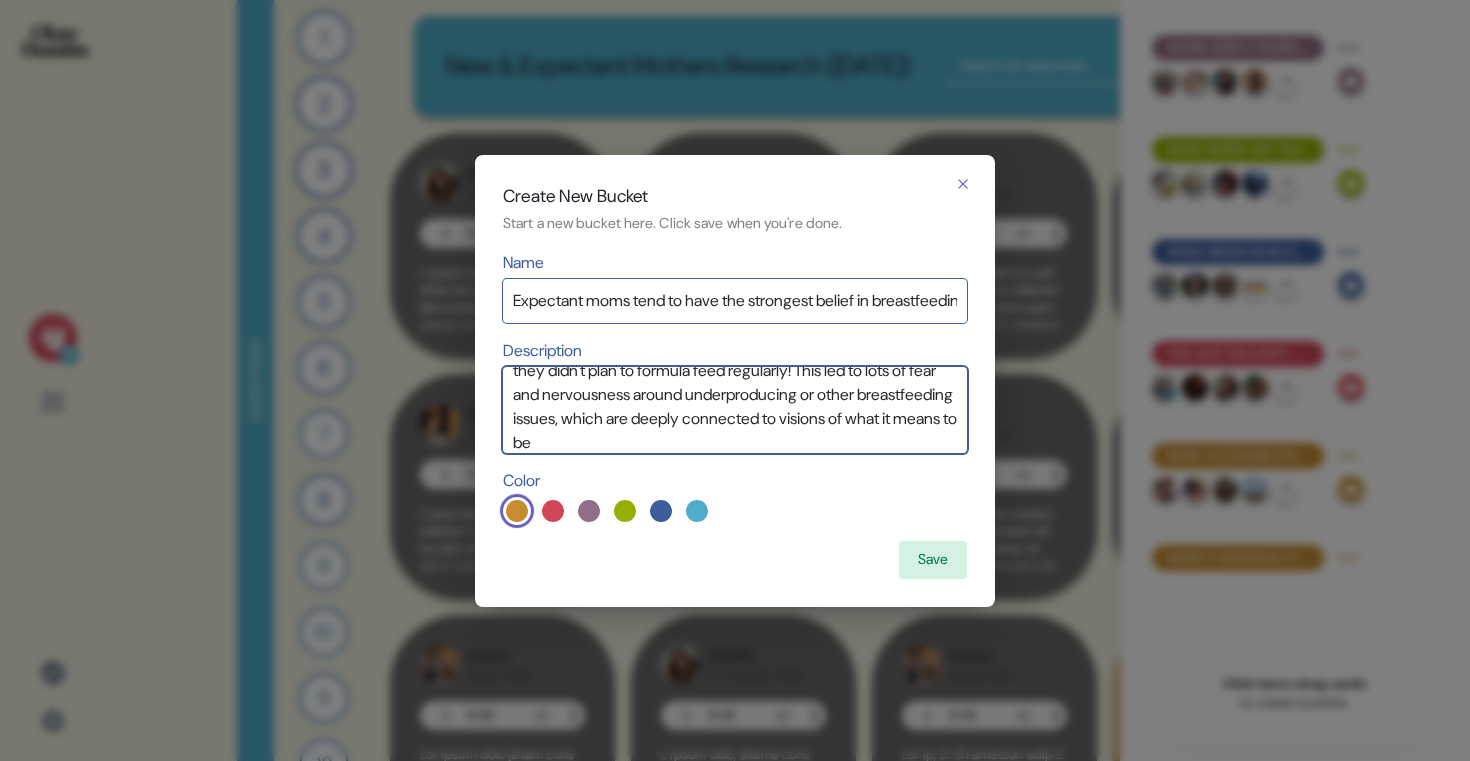 scroll, scrollTop: 162, scrollLeft: 0, axis: vertical 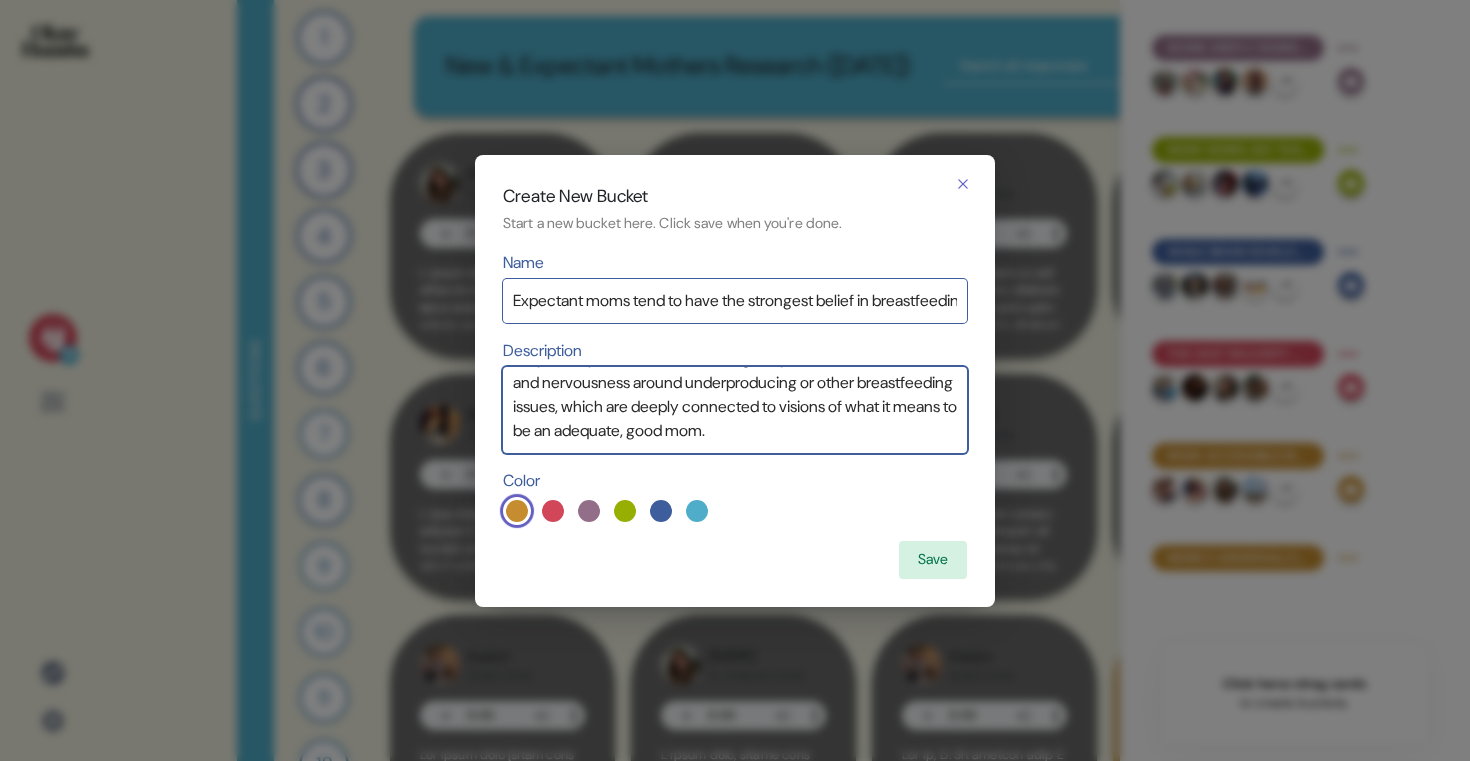 type on "Focusing in on what the "best start" meant for third trimester expectant moms, we saw the highest level of belief in the superiority of breastfeeding. As a consequence of this, moms put a lot of pressure on themselves to rely largely on breastfeeding - and remember, this survey screened *out* anyone who said they didn't plan to formula feed regularly! This led to lots of fear and nervousness around underproducing or other breastfeeding issues, which are deeply connected to visions of what it means to be an adequate, good mom." 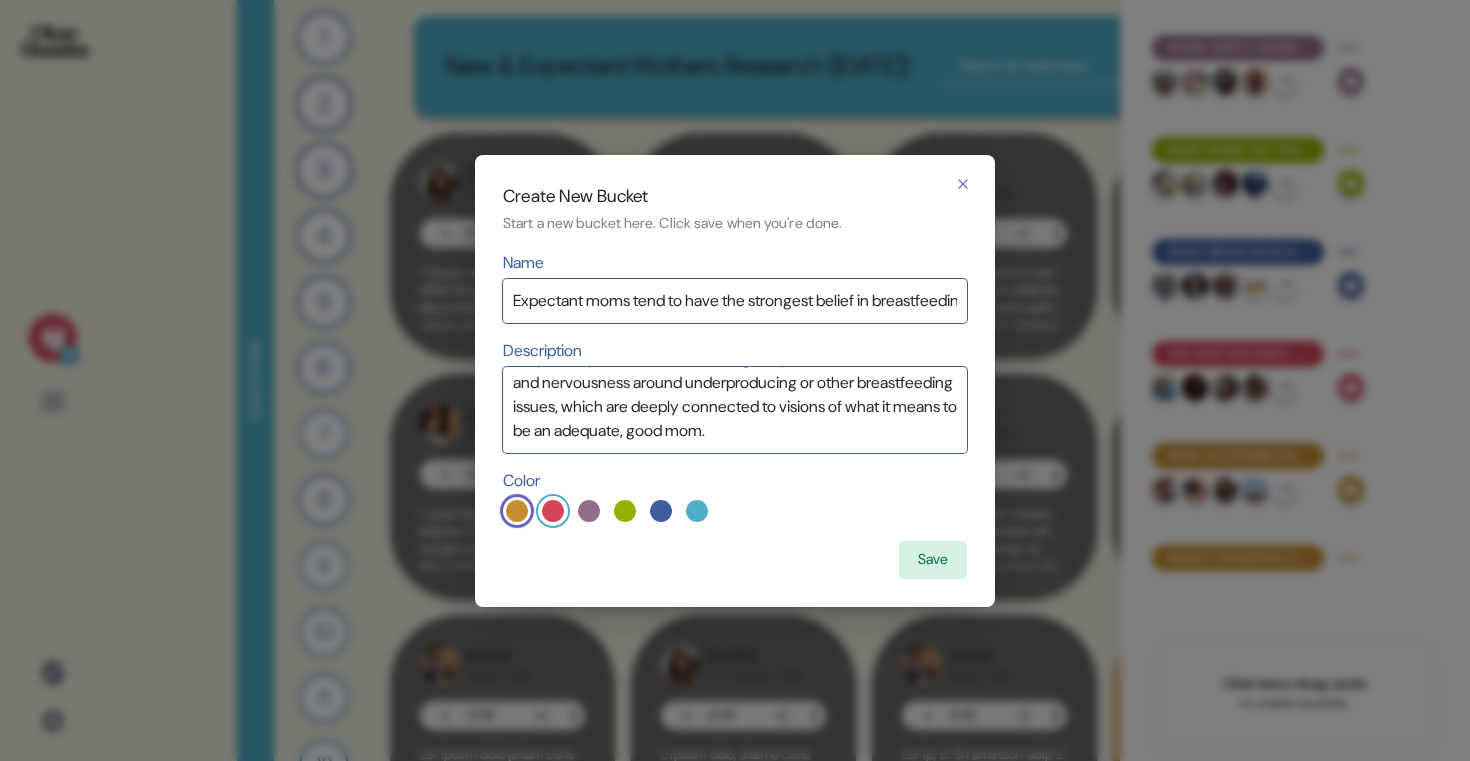 click at bounding box center [553, 511] 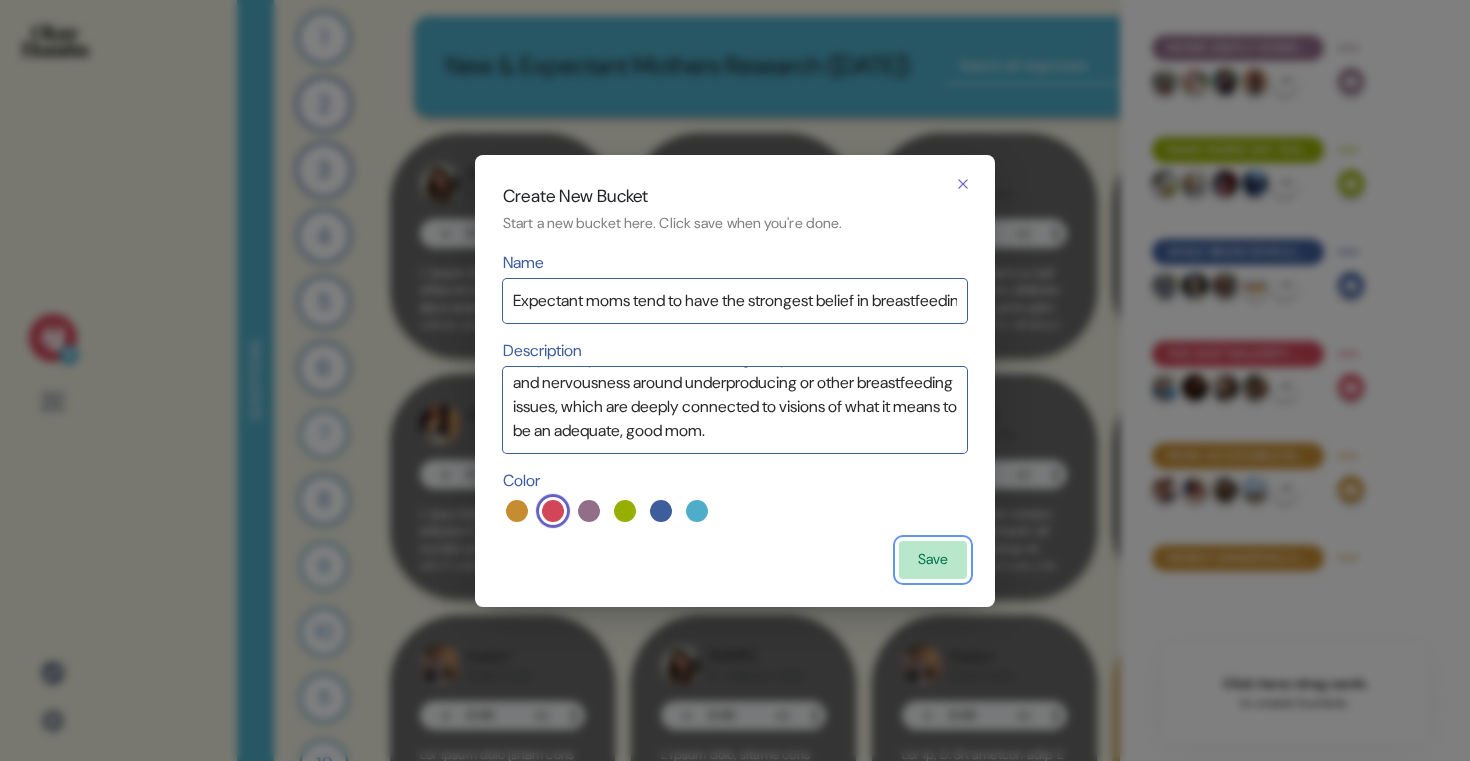 click on "Save" at bounding box center (933, 560) 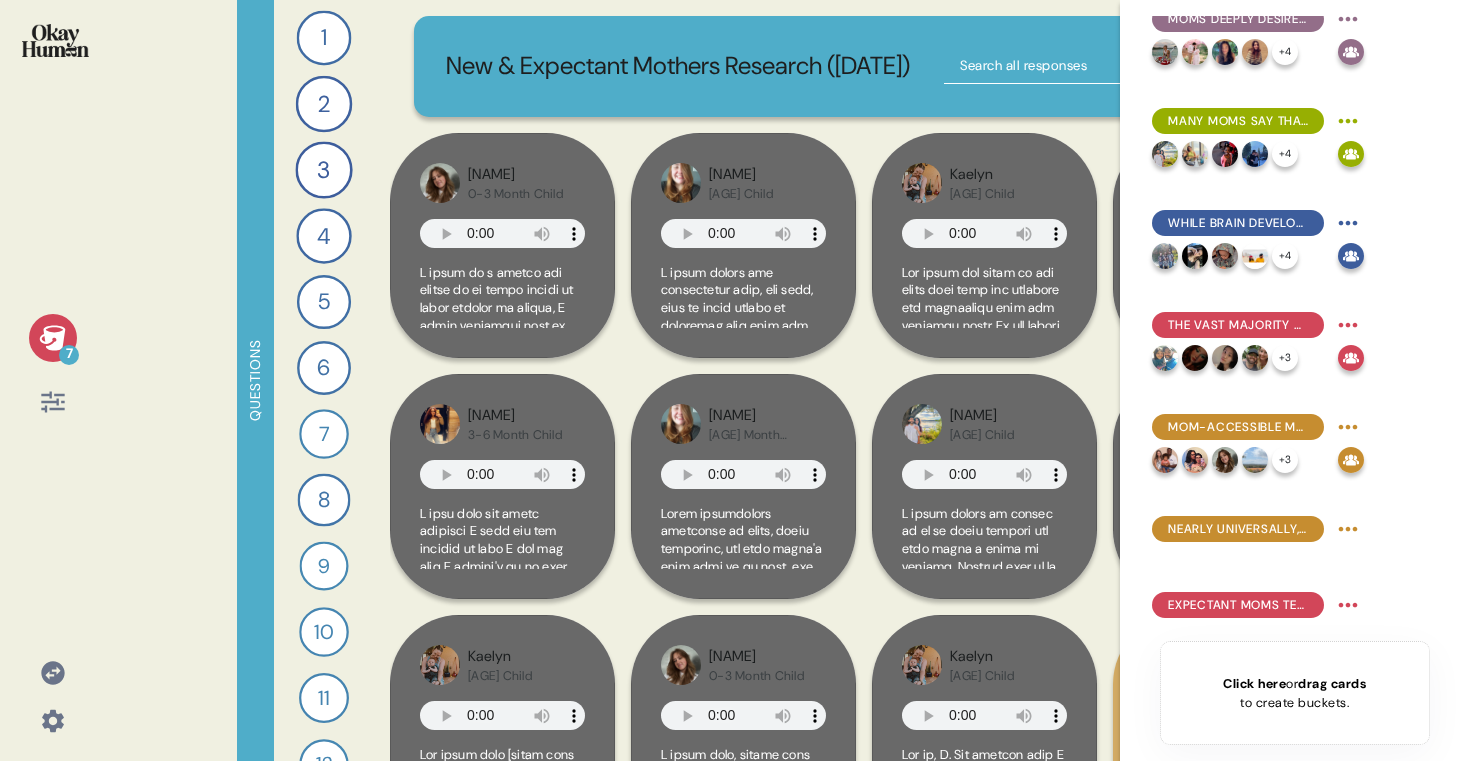 scroll, scrollTop: 29, scrollLeft: 0, axis: vertical 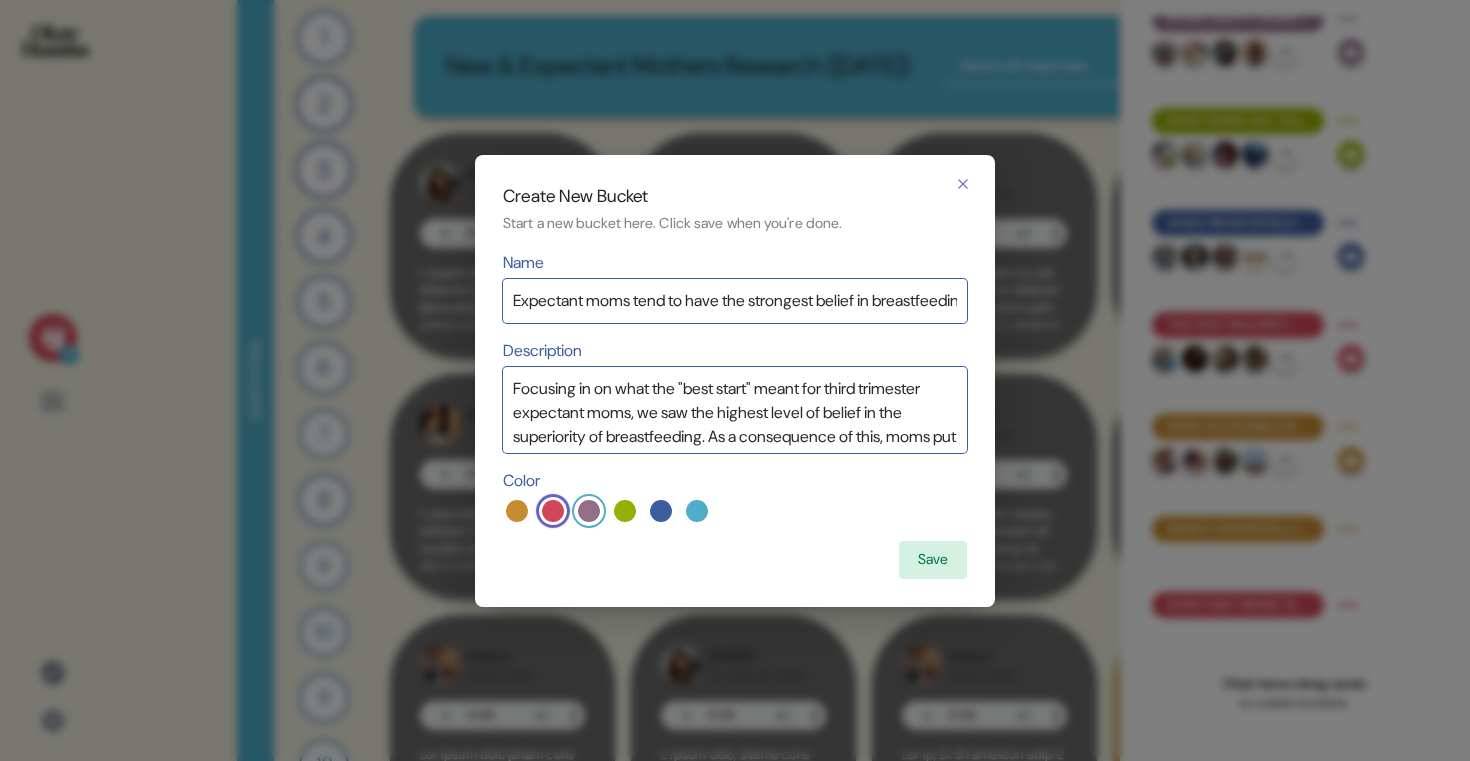click at bounding box center [589, 511] 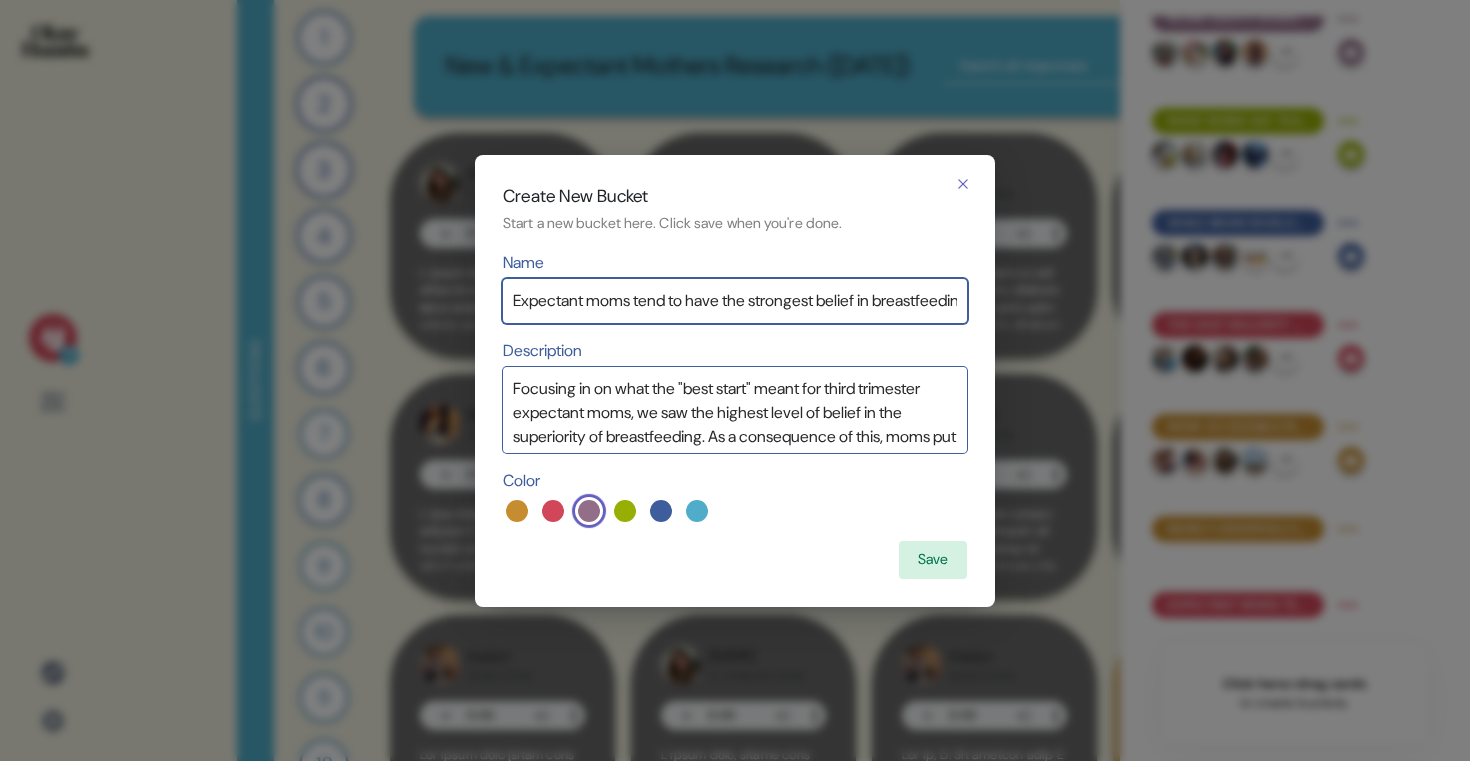 click on "Expectant moms tend to have the strongest belief in breastfeeding's superiority, which leads to inadequacy fears." at bounding box center [735, 301] 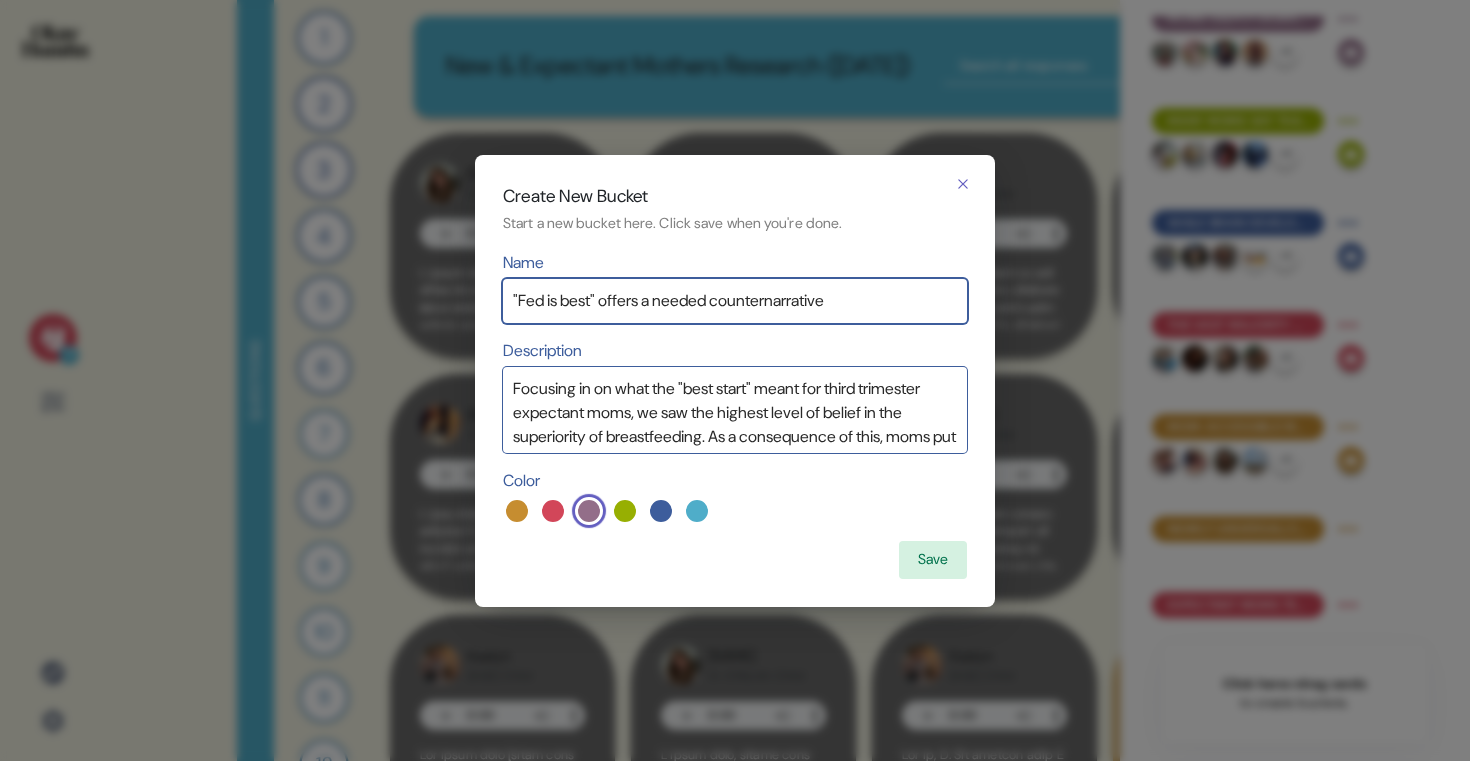 click on ""Fed is best" offers a needed counternarrative" at bounding box center [735, 301] 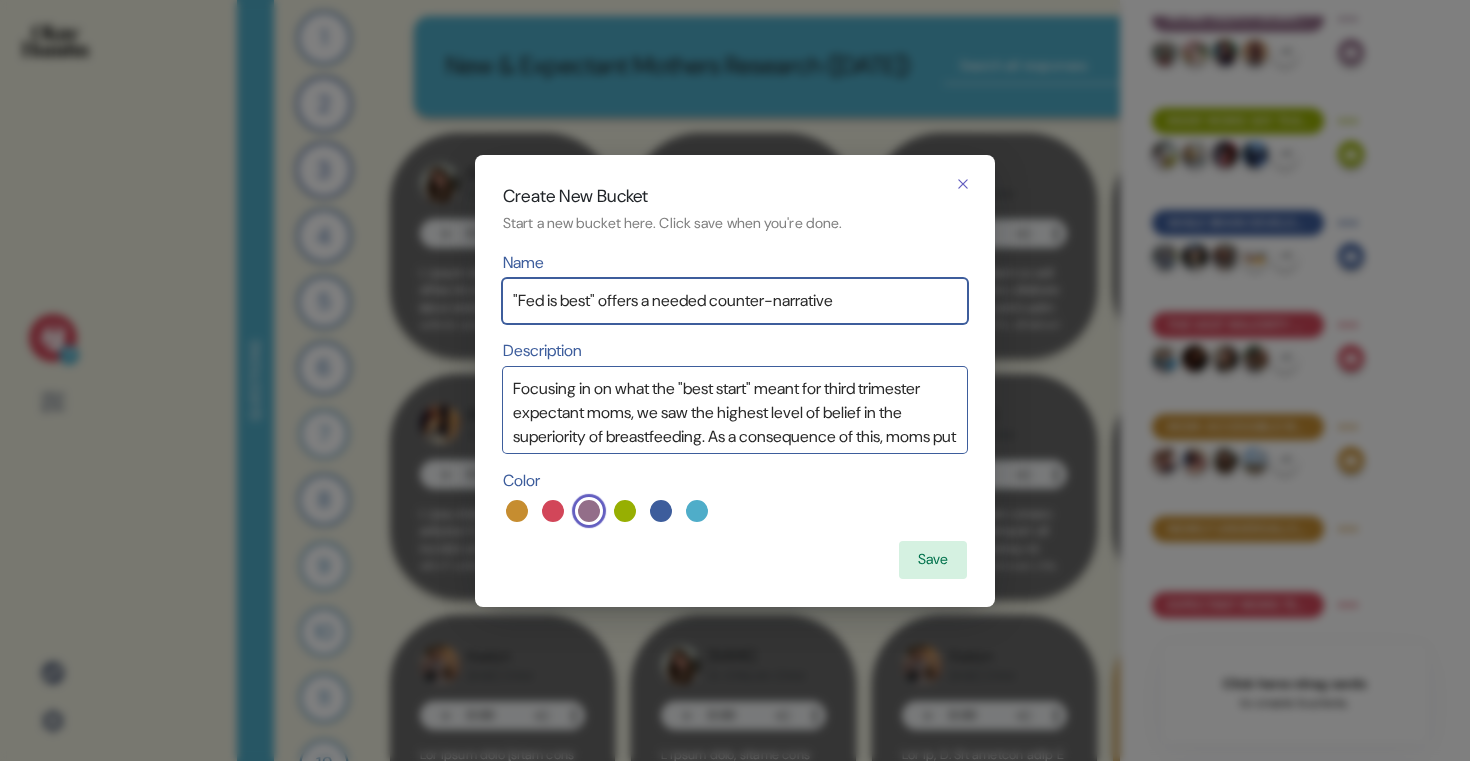 drag, startPoint x: 871, startPoint y: 294, endPoint x: 656, endPoint y: 296, distance: 215.00931 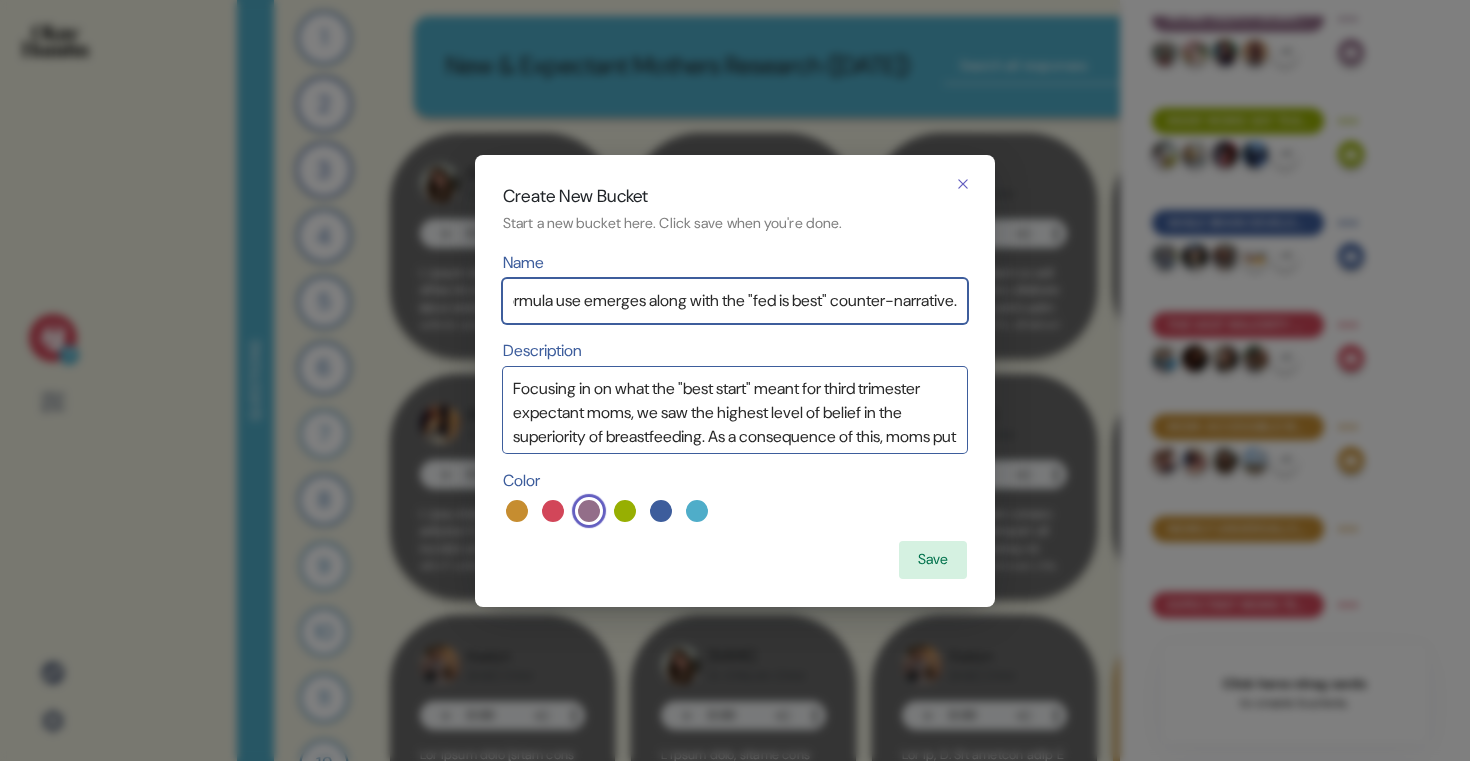 scroll, scrollTop: 0, scrollLeft: 315, axis: horizontal 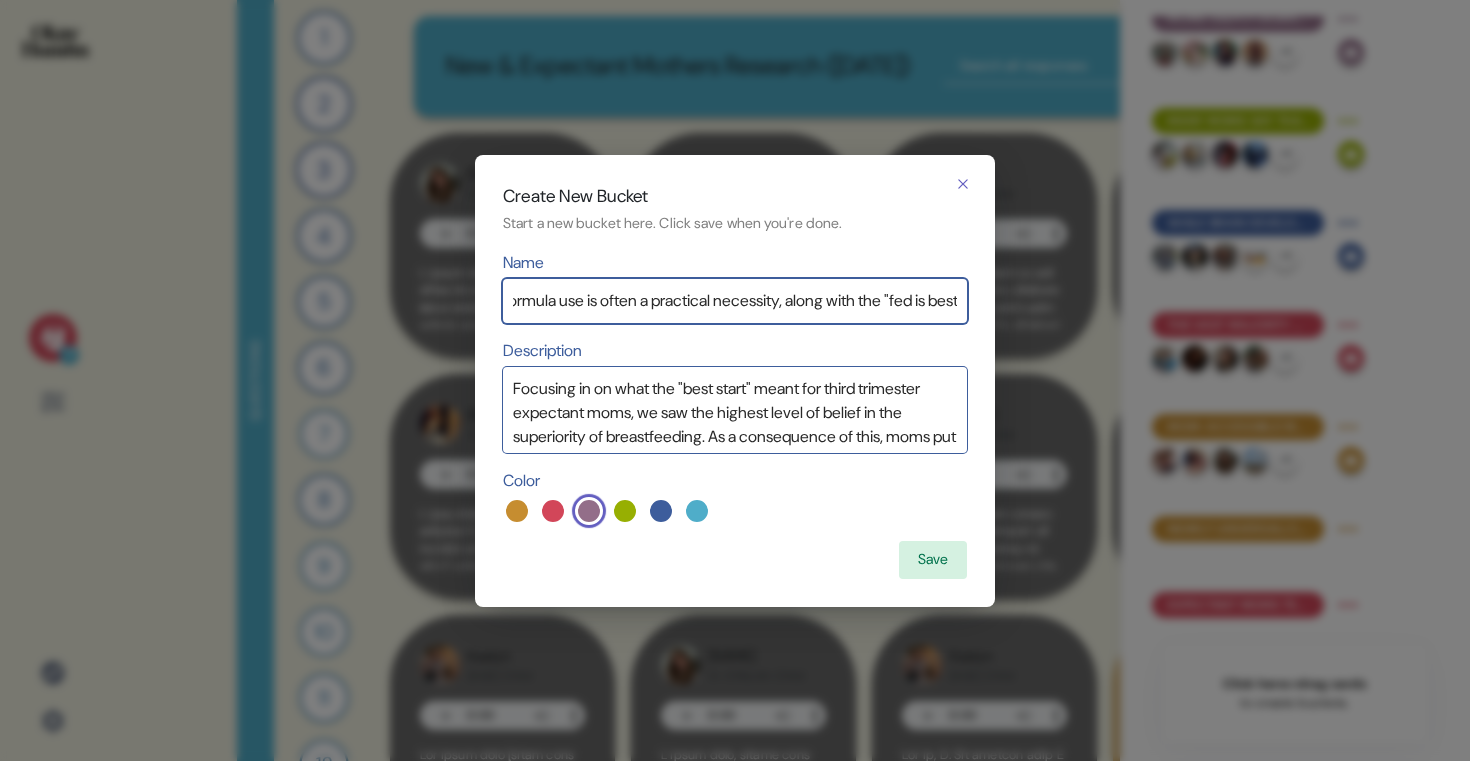 click on "For mothers of 0-3 month children, formula use is often a practical necessity, along with the "fed is best" counter-narrative." at bounding box center [735, 301] 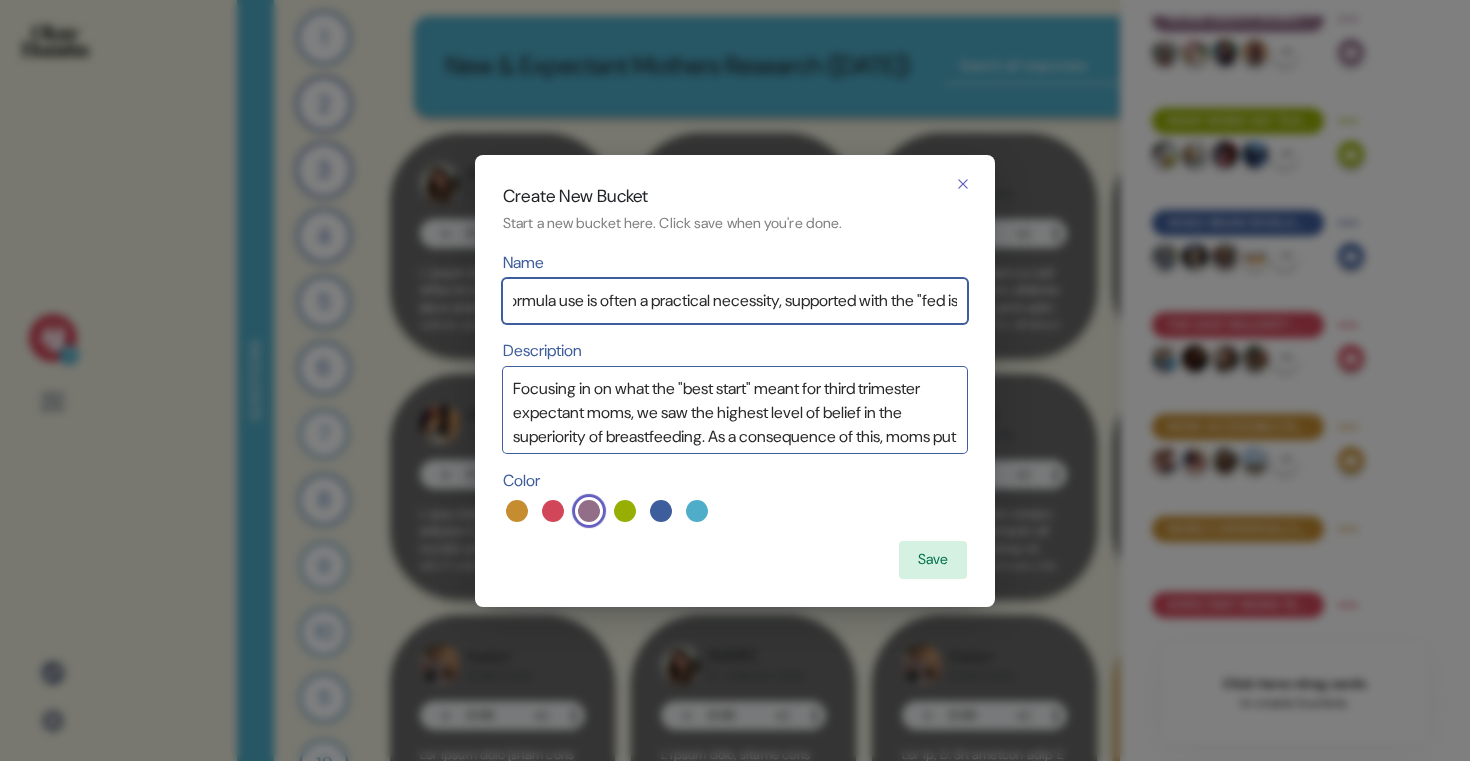 click on "For mothers of 0-3 month children, formula use is often a practical necessity, supported with the "fed is best" counter-narrative." at bounding box center (735, 301) 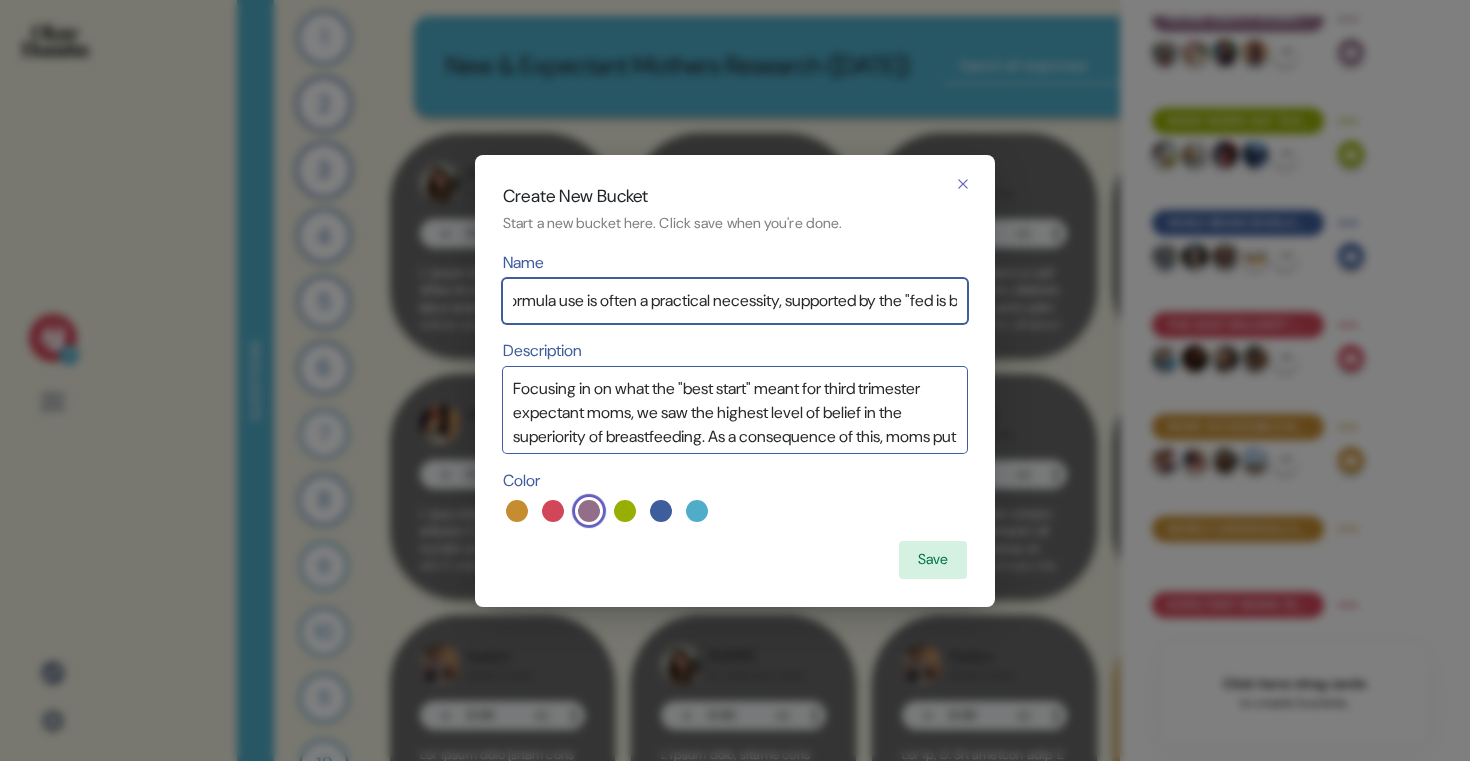 type on "For mothers of 0-3 month children, formula use is often a practical necessity, supported by the "fed is best" counter-narrative." 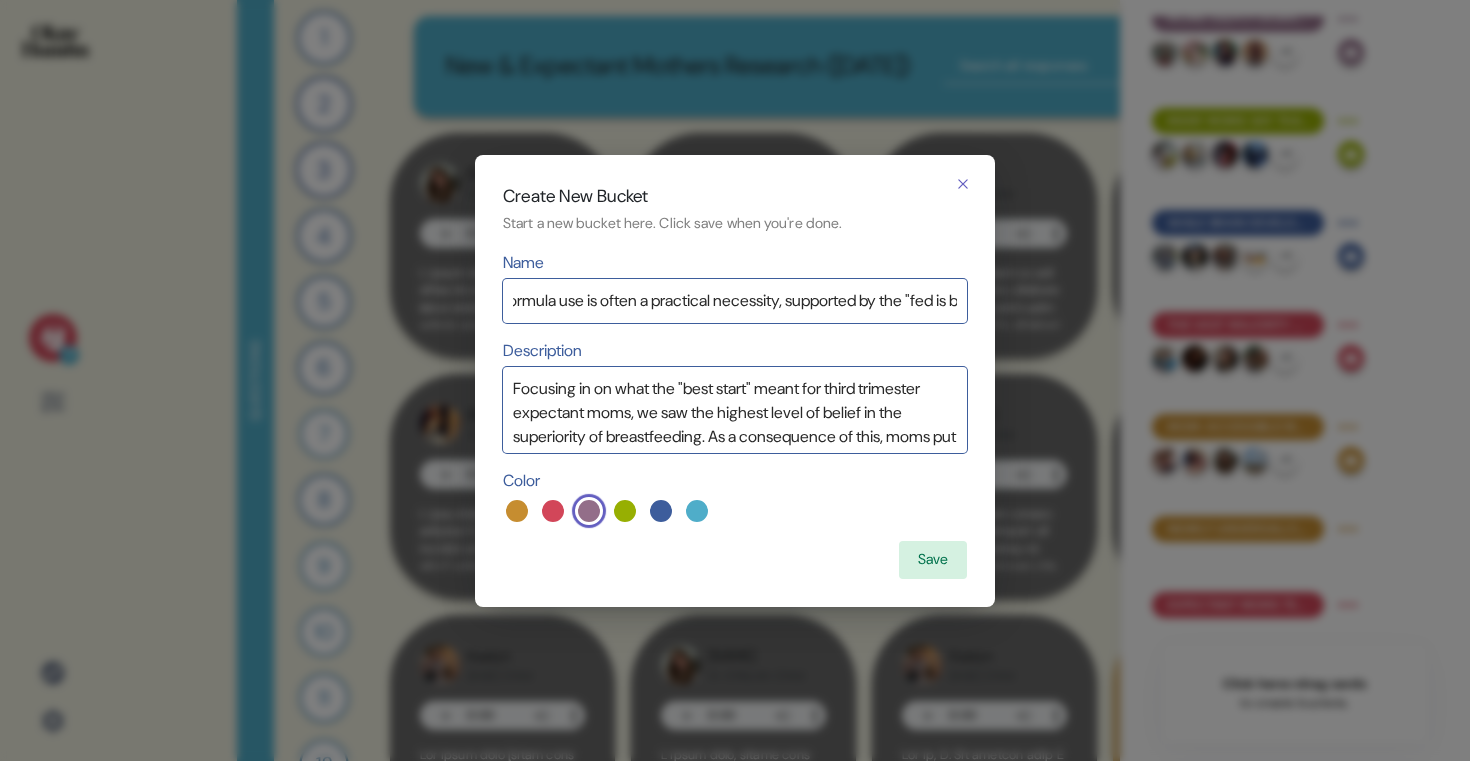 scroll, scrollTop: 0, scrollLeft: 0, axis: both 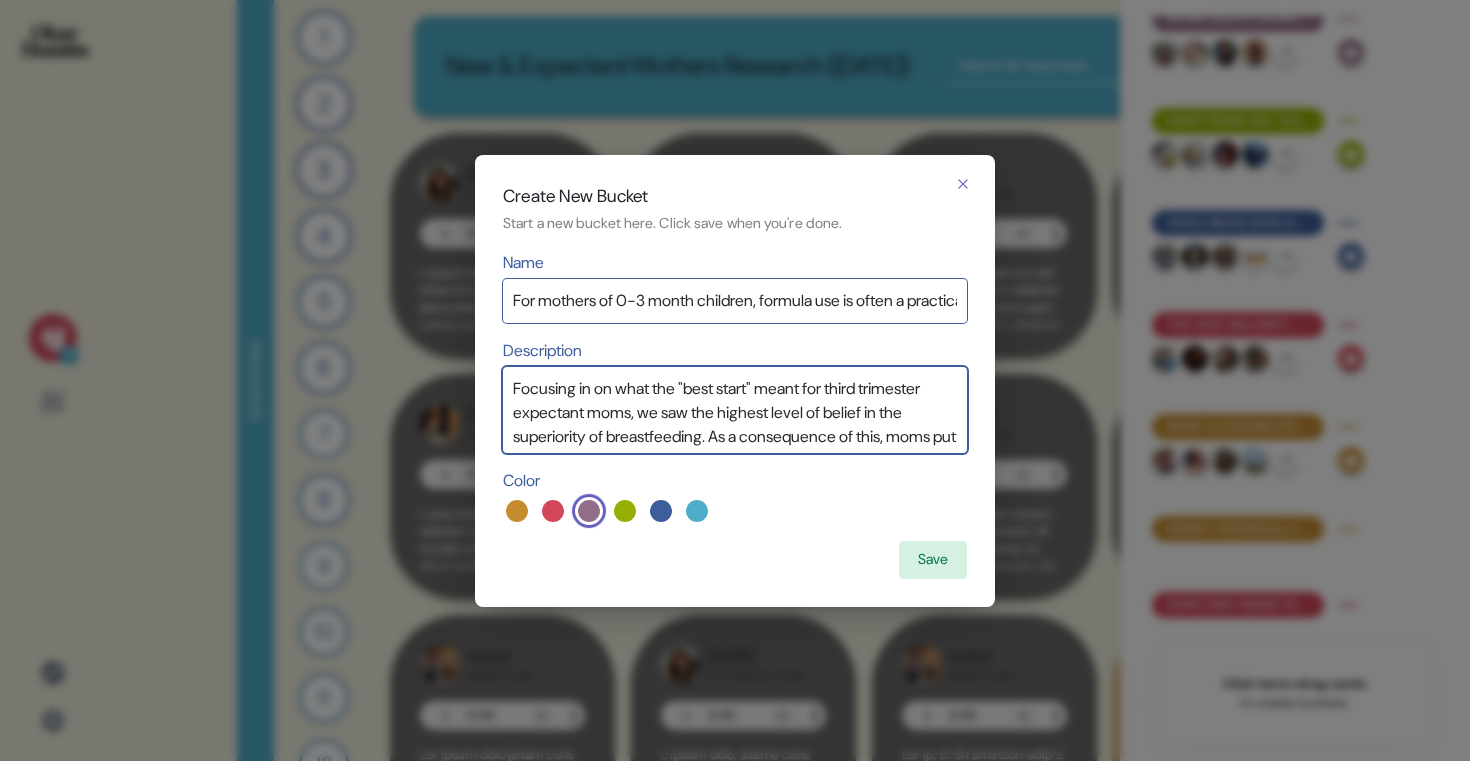click on "Focusing in on what the "best start" meant for third trimester expectant moms, we saw the highest level of belief in the superiority of breastfeeding. As a consequence of this, moms put a lot of pressure on themselves to rely largely on breastfeeding - and remember, this survey screened *out* anyone who said they didn't plan to formula feed regularly! This led to lots of fear and nervousness around underproducing or other breastfeeding issues, which are deeply connected to visions of what it means to be an adequate, good mom." at bounding box center (735, 410) 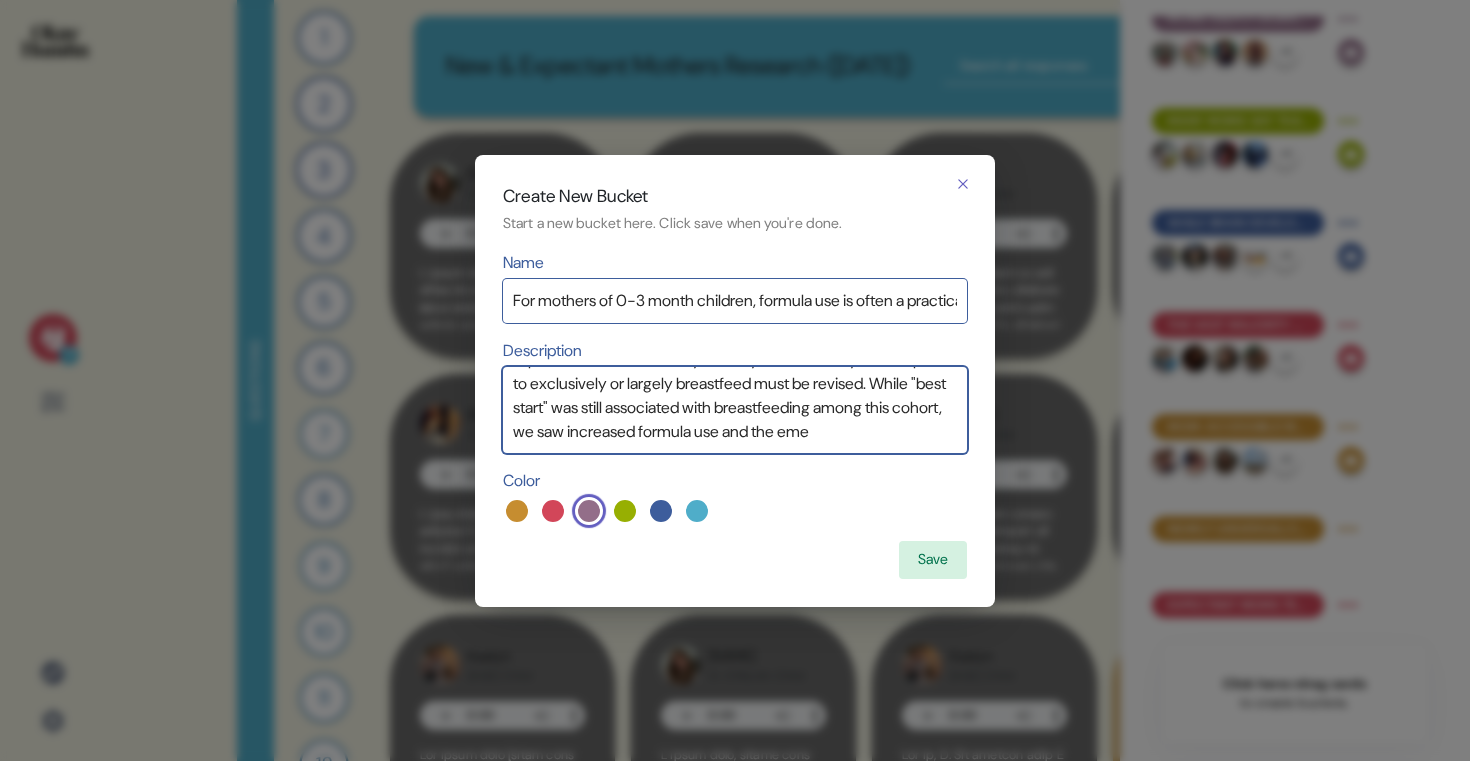 scroll, scrollTop: 66, scrollLeft: 0, axis: vertical 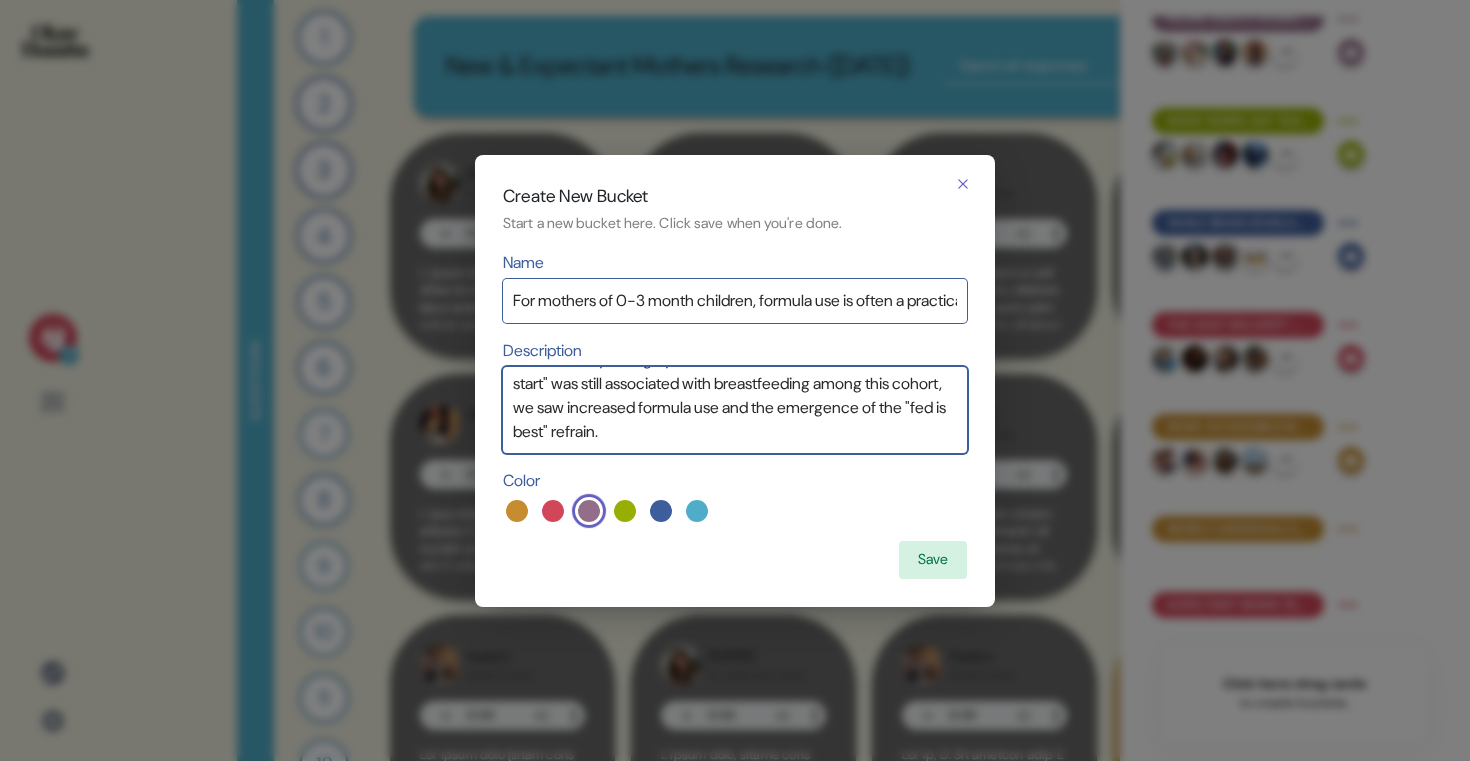 drag, startPoint x: 652, startPoint y: 418, endPoint x: 872, endPoint y: 457, distance: 223.43008 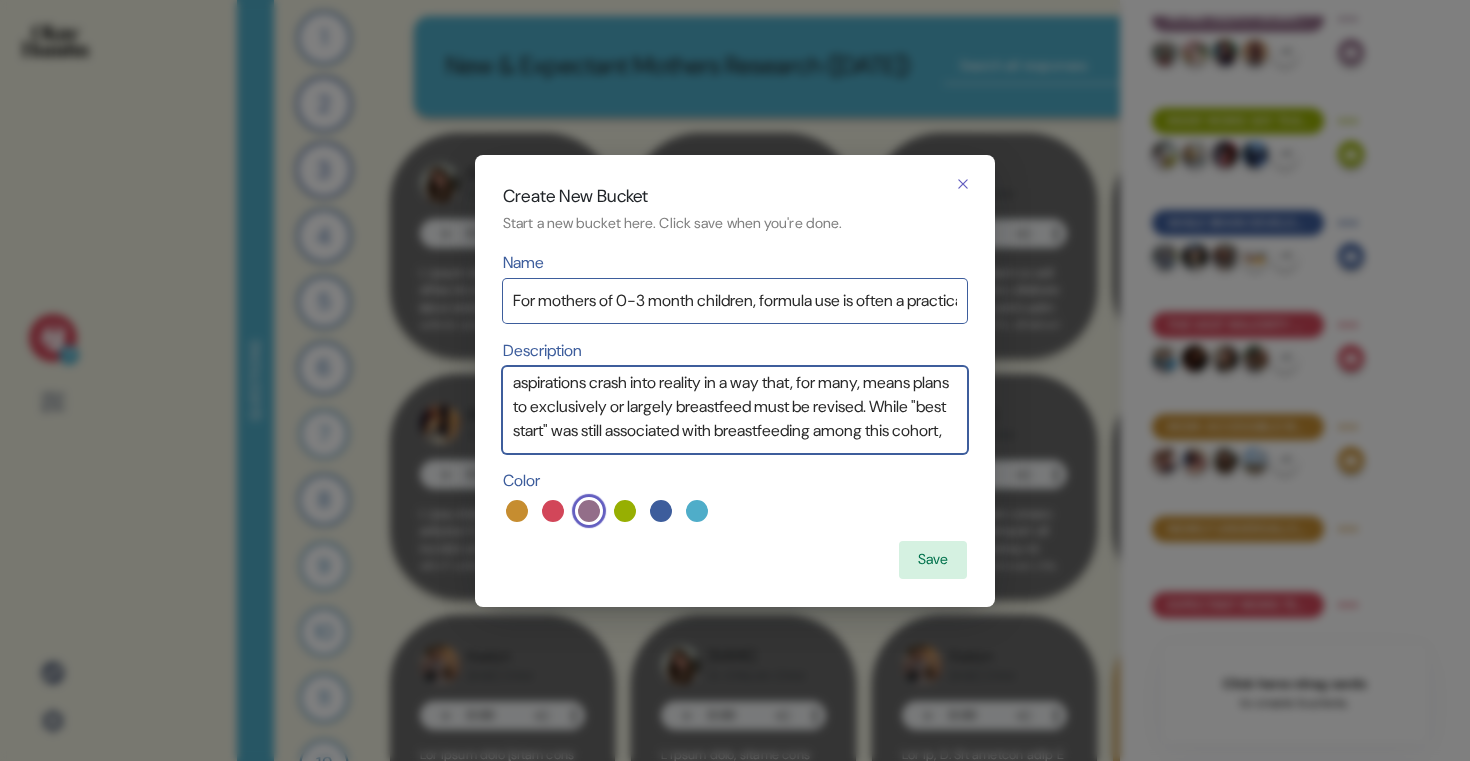 scroll, scrollTop: 53, scrollLeft: 0, axis: vertical 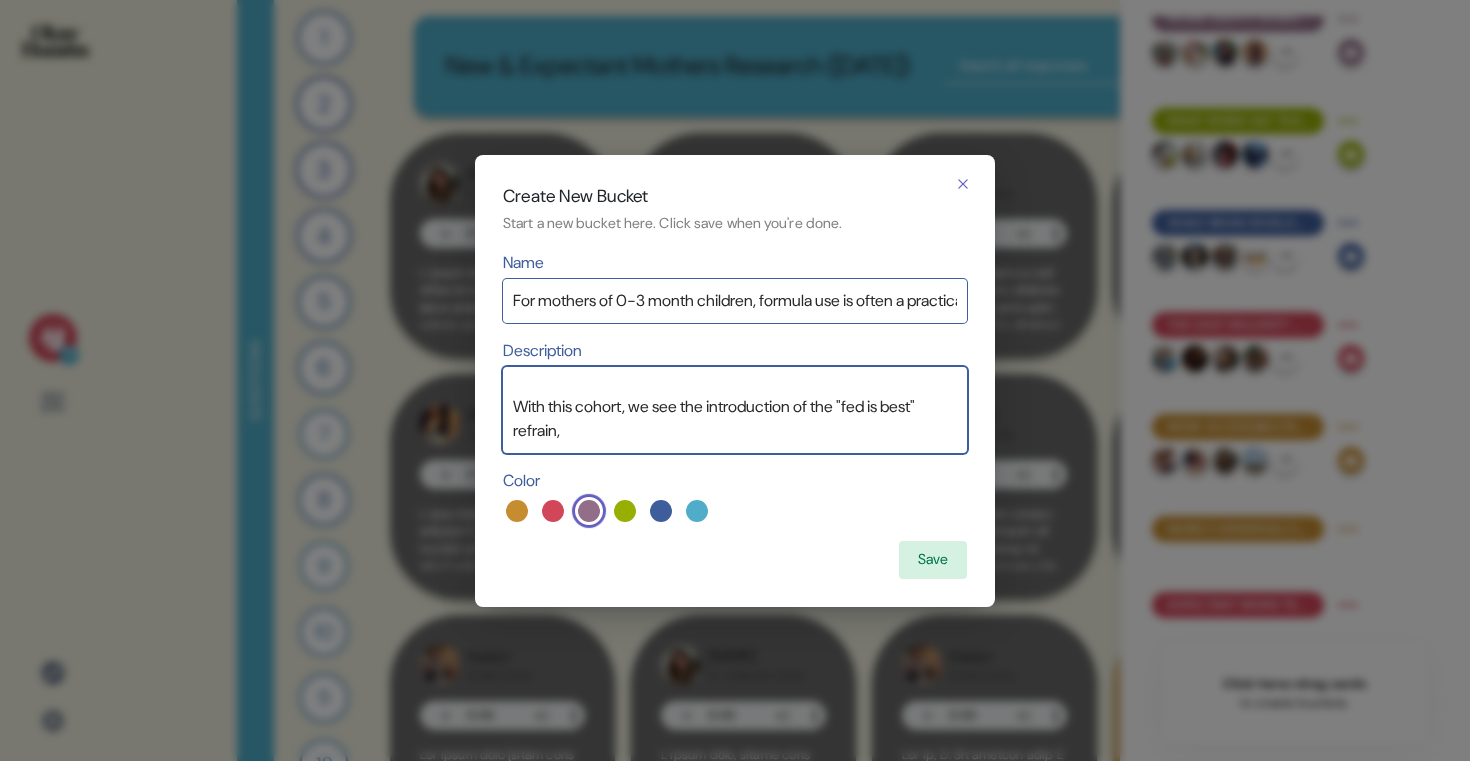 click on "In those hectic weeks after the birth of their child, mothers' aspirations crash into reality in a way that, for many, means plans to exclusively or largely breastfeed must be revised. While "best start" was still associated with breastfeeding among this cohort, and quite a lot of emotional wrestling with what the introduction of formula meant for their worthiness as mothers.
With this cohort, we see the introduction of the "fed is best" refrain," at bounding box center [735, 410] 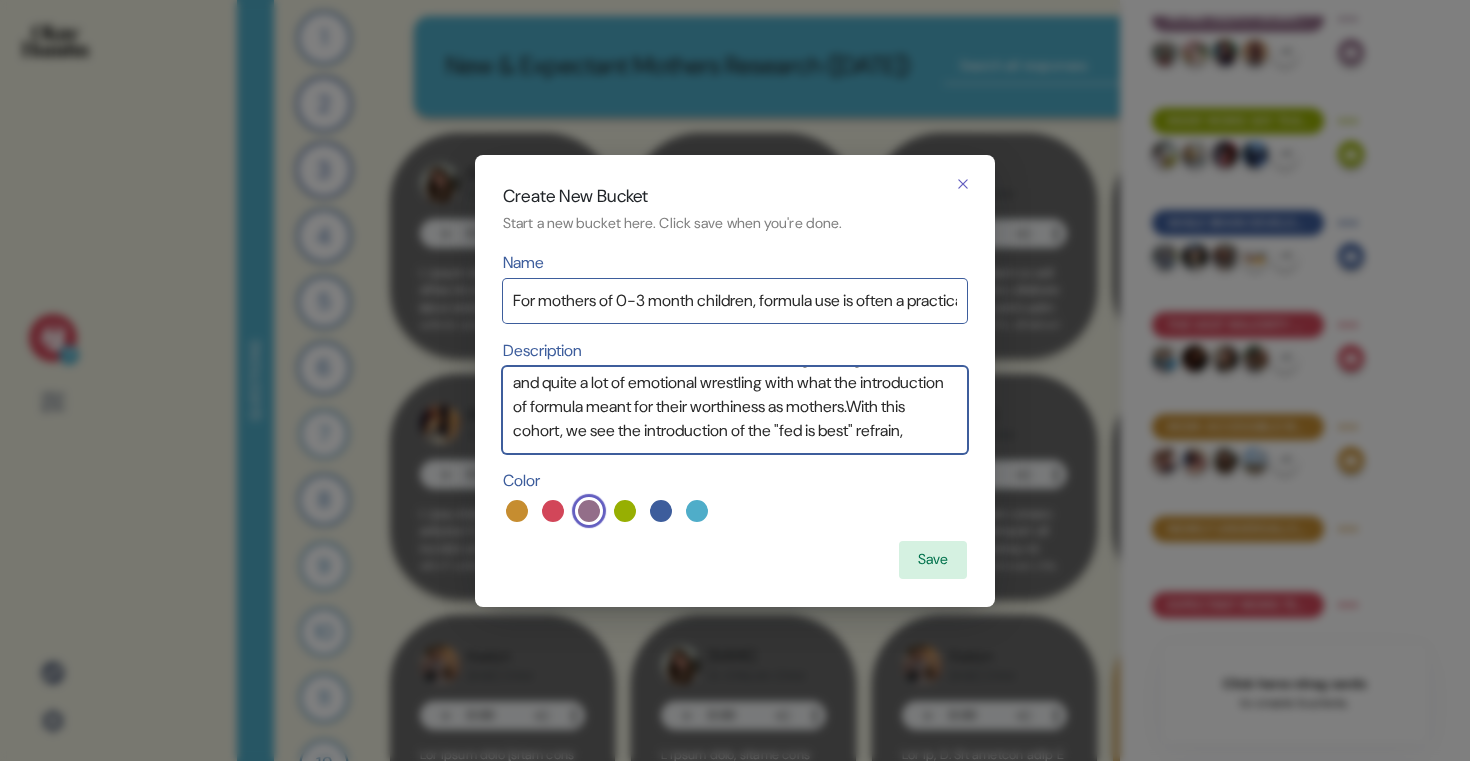 scroll, scrollTop: 125, scrollLeft: 0, axis: vertical 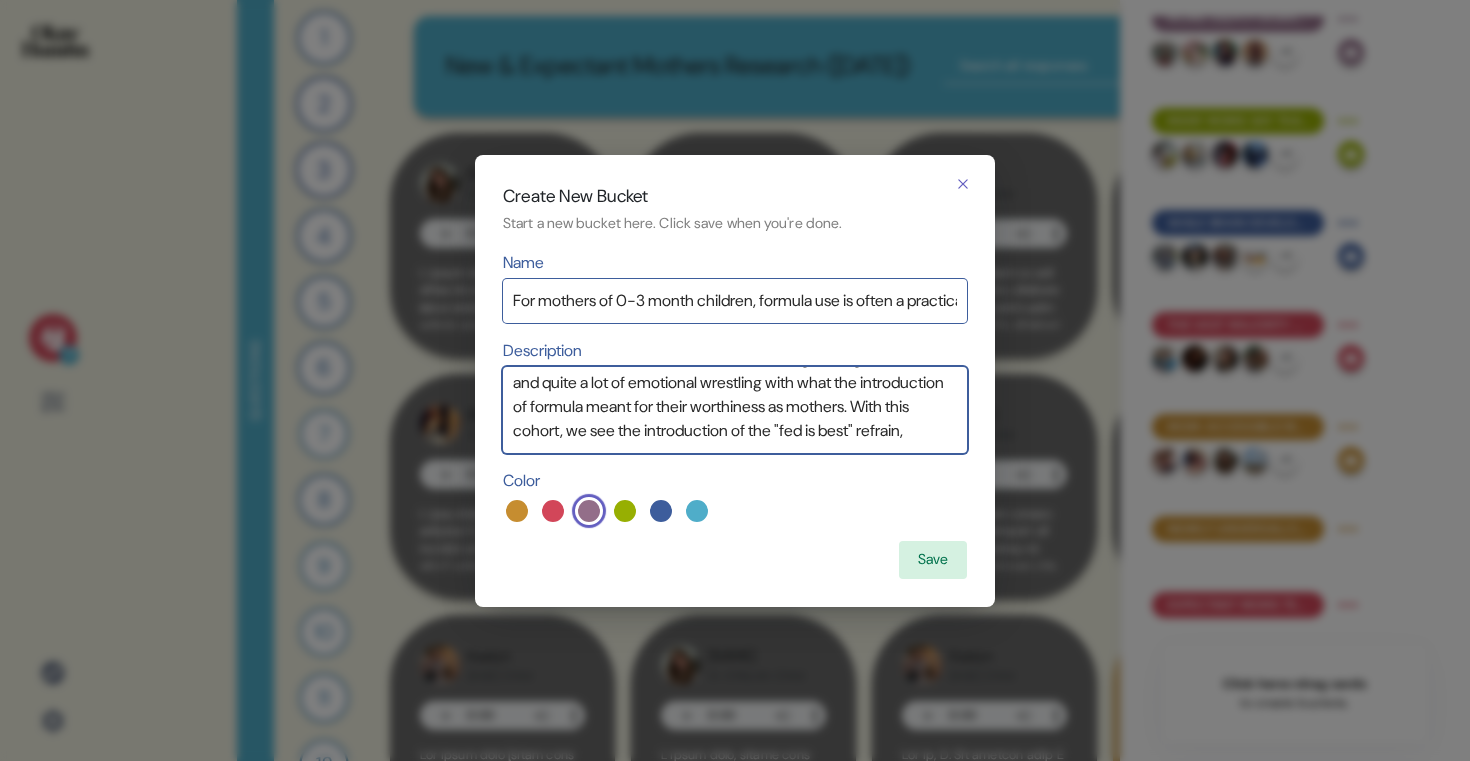 click on "In those hectic weeks after the birth of their child, mothers' aspirations crash into reality in a way that, for many, means plans to exclusively or largely breastfeed must be revised. While "best start" was still associated with breastfeeding among this cohort, and quite a lot of emotional wrestling with what the introduction of formula meant for their worthiness as mothers. With this cohort, we see the introduction of the "fed is best" refrain," at bounding box center (735, 410) 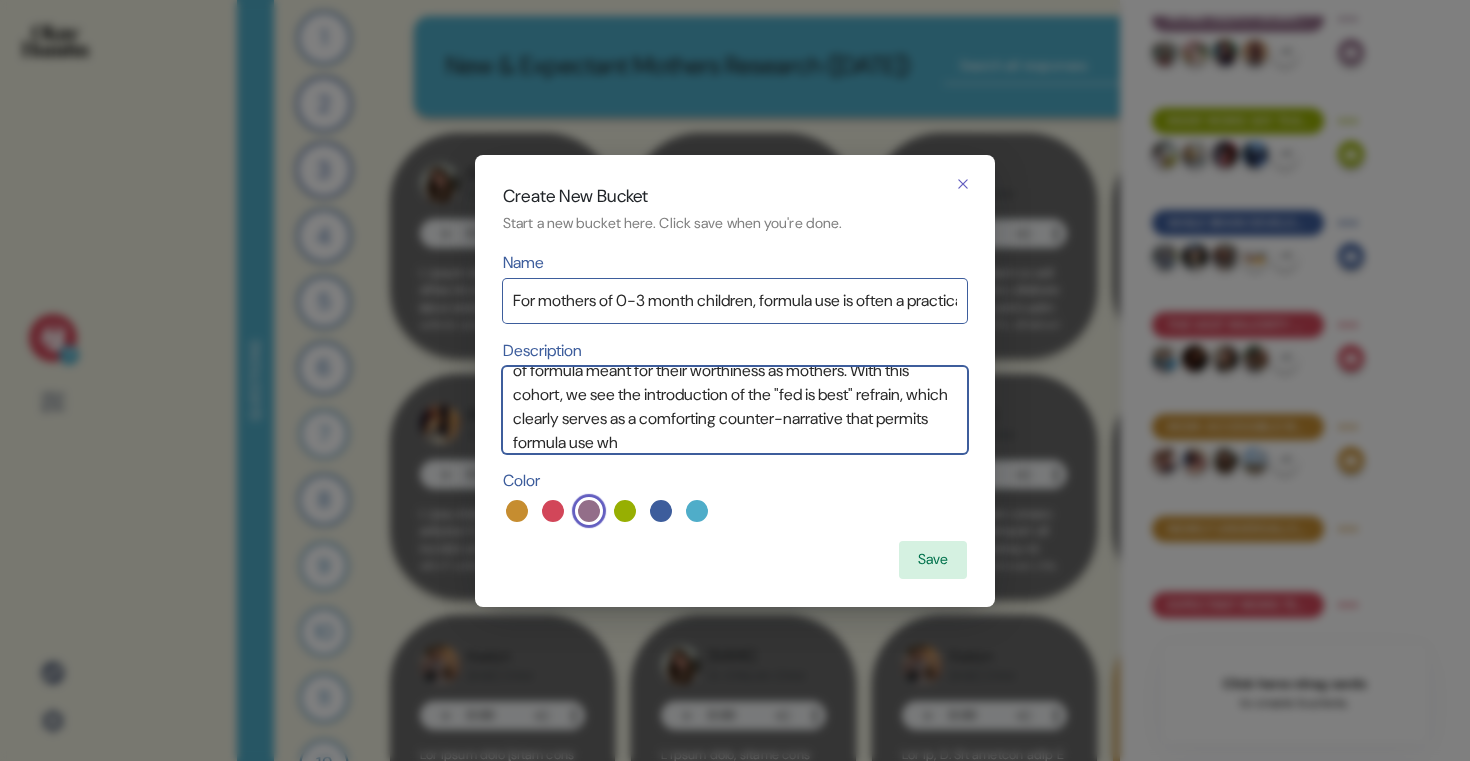 scroll, scrollTop: 162, scrollLeft: 0, axis: vertical 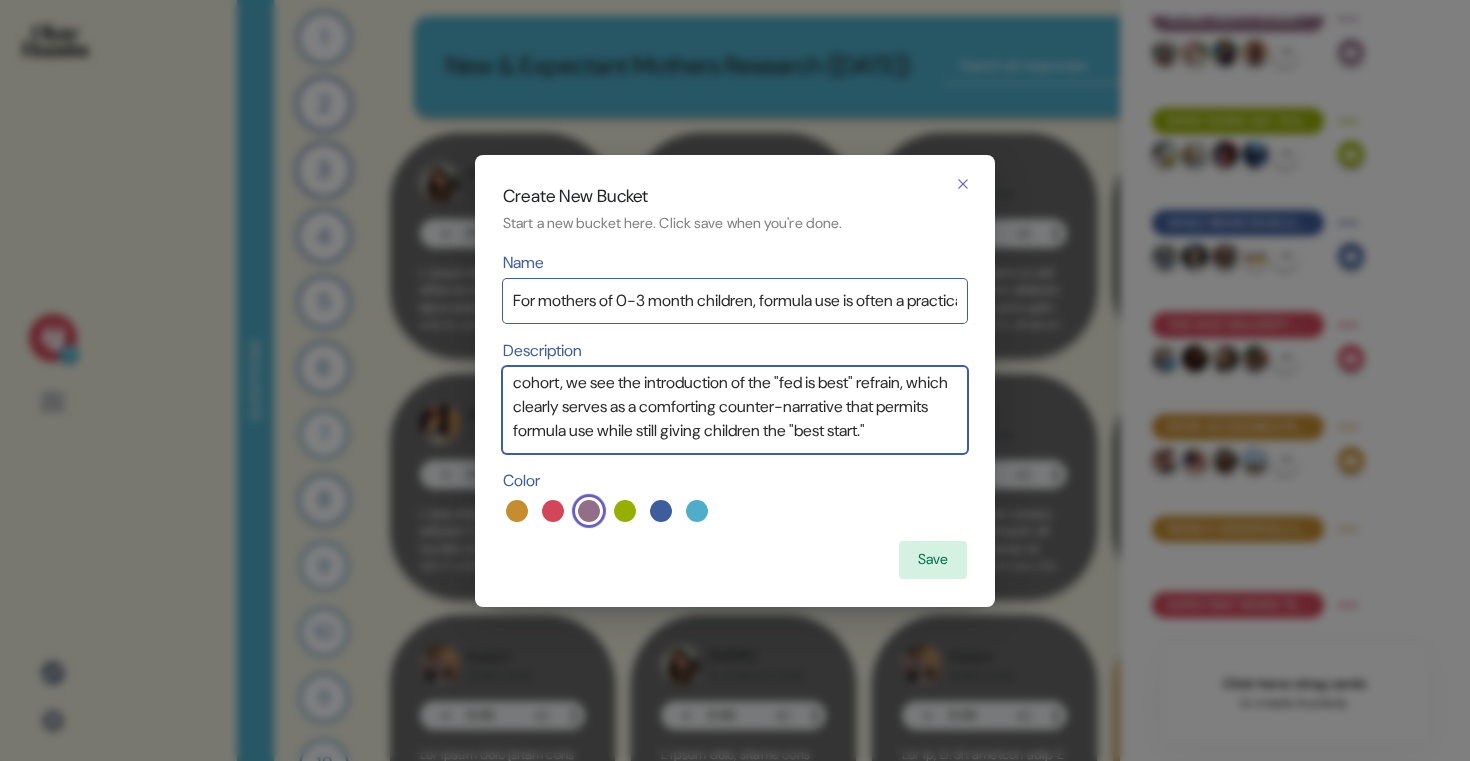 type on "In those hectic weeks after the birth of their child, mothers' aspirations crash into reality in a way that, for many, means plans to exclusively or largely breastfeed must be revised. While "best start" was still associated with breastfeeding among this cohort, and quite a lot of emotional wrestling with what the introduction of formula meant for their worthiness as mothers. With this cohort, we see the introduction of the "fed is best" refrain, which clearly serves as a comforting counter-narrative that permits formula use while still giving children the "best start."" 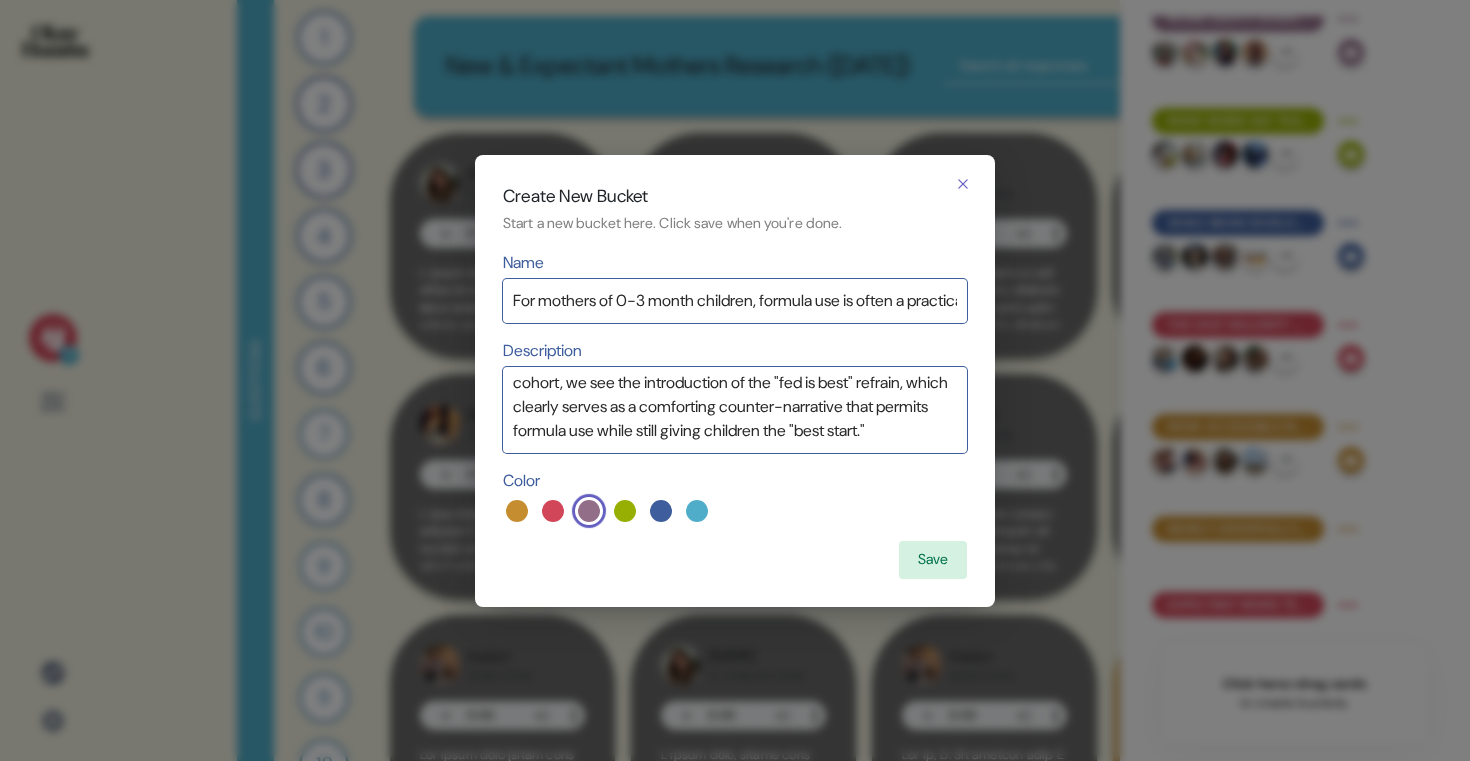 click on "Name For mothers of 0-3 month children, formula use is often a practical necessity, supported by the "fed is best" counter-narrative. Description In those hectic weeks after the birth of their child, mothers' aspirations crash into reality in a way that, for many, means plans to exclusively or largely breastfeed must be revised. While "best start" was still associated with breastfeeding among this cohort, and quite a lot of emotional wrestling with what the introduction of formula meant for their worthiness as mothers. With this cohort, we see the introduction of the "fed is best" refrain, which clearly serves as a comforting counter-narrative that permits formula use while still giving children the "best start." Color Save" at bounding box center (735, 415) 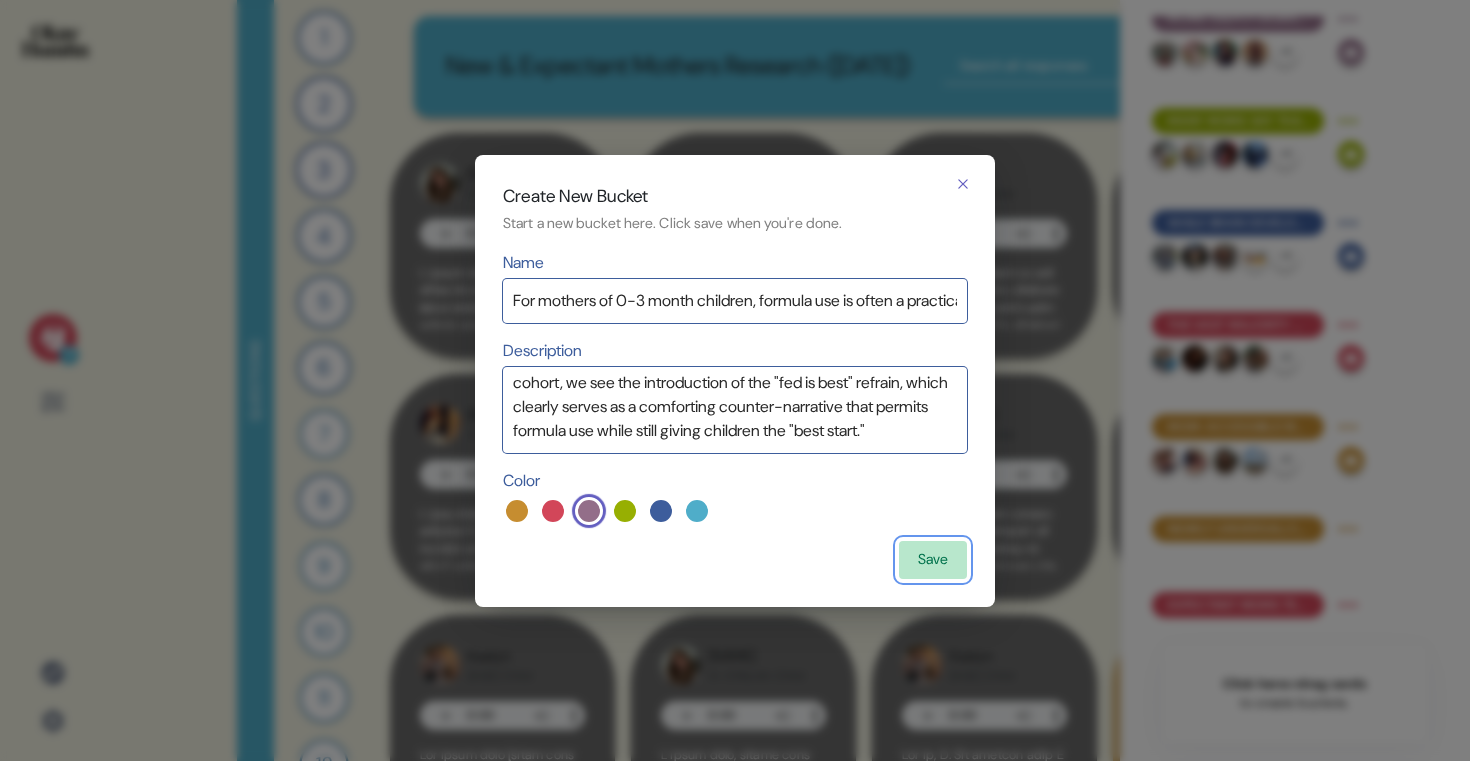 click on "Save" at bounding box center (933, 560) 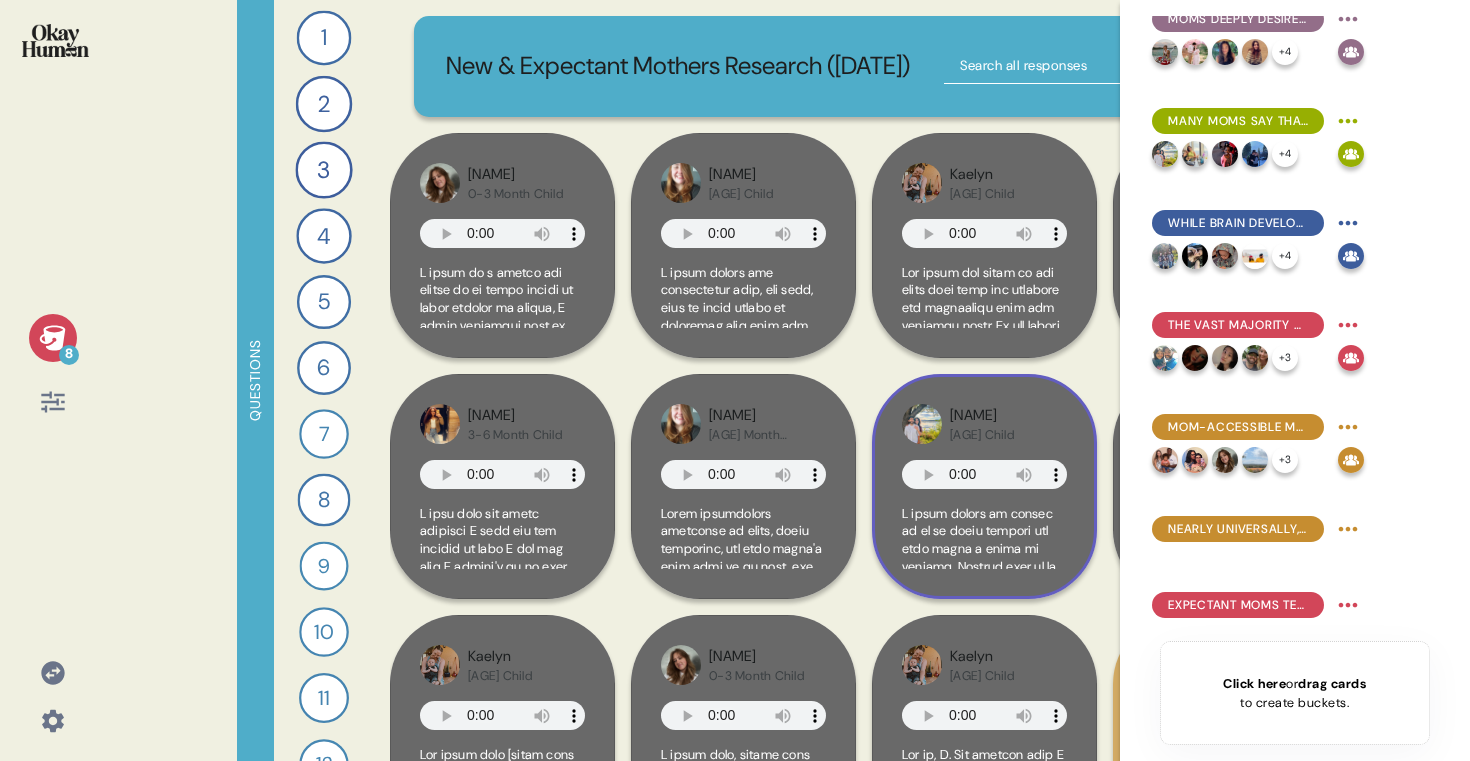 scroll, scrollTop: 53, scrollLeft: 0, axis: vertical 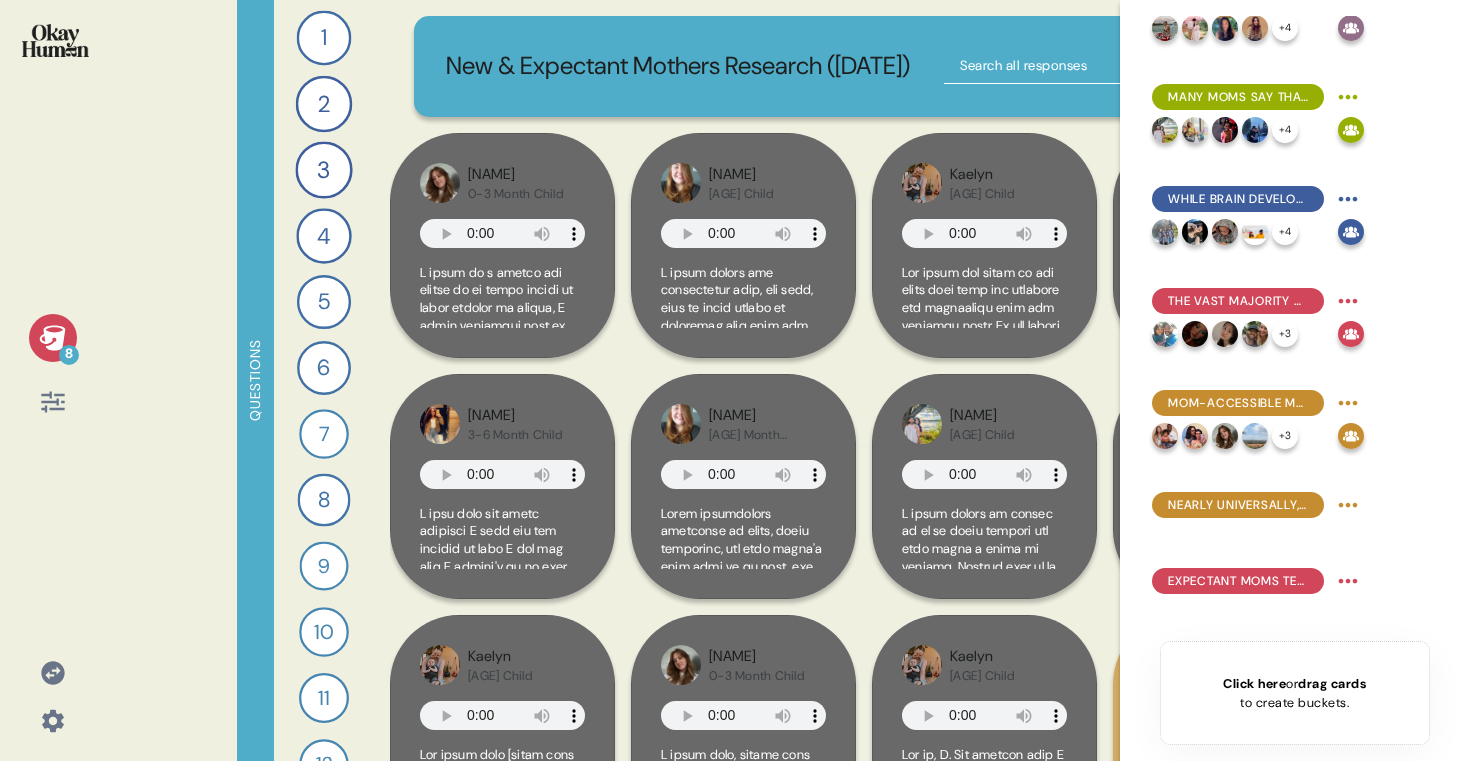 click on "Click here  or  drag cards    to create buckets." at bounding box center [1294, 693] 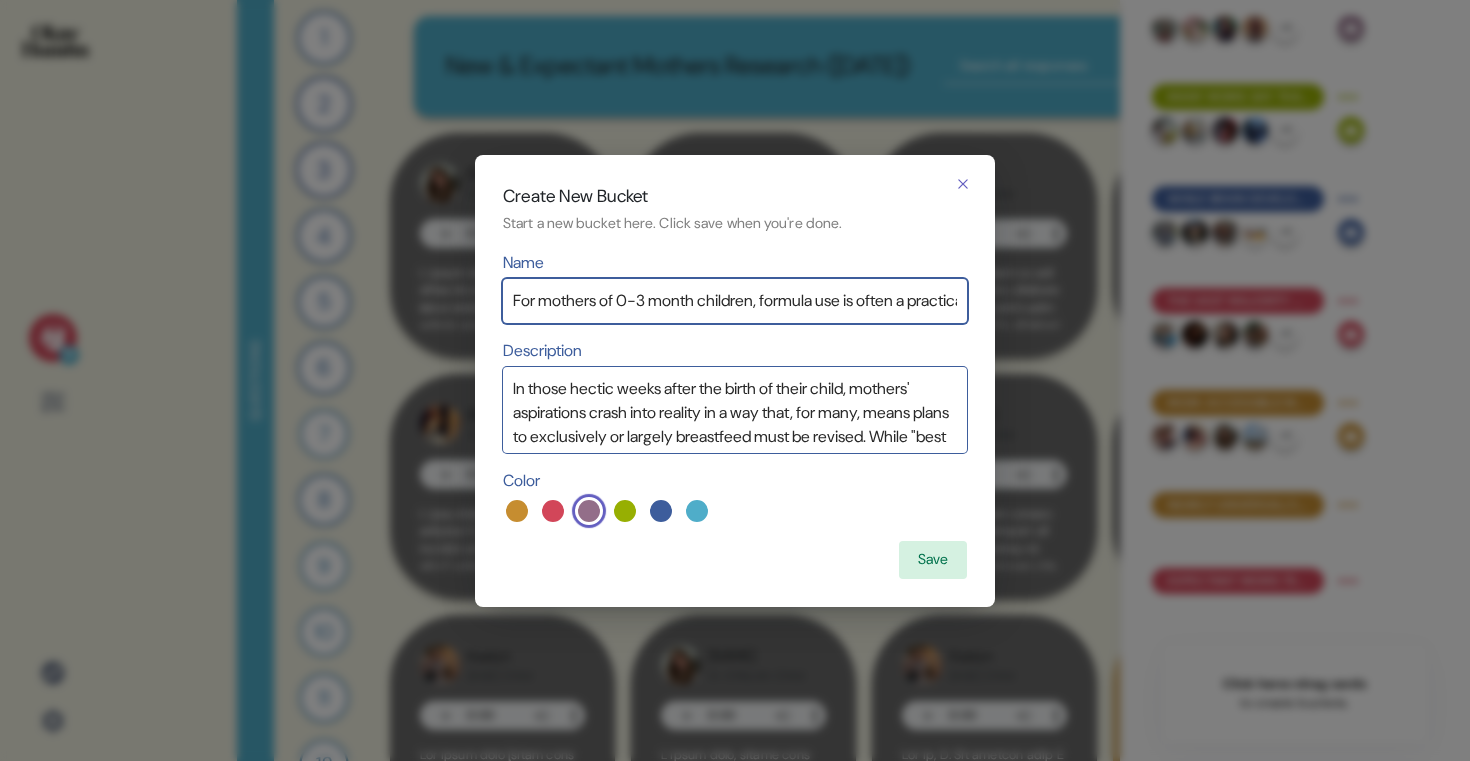 click on "Save" at bounding box center [933, 560] 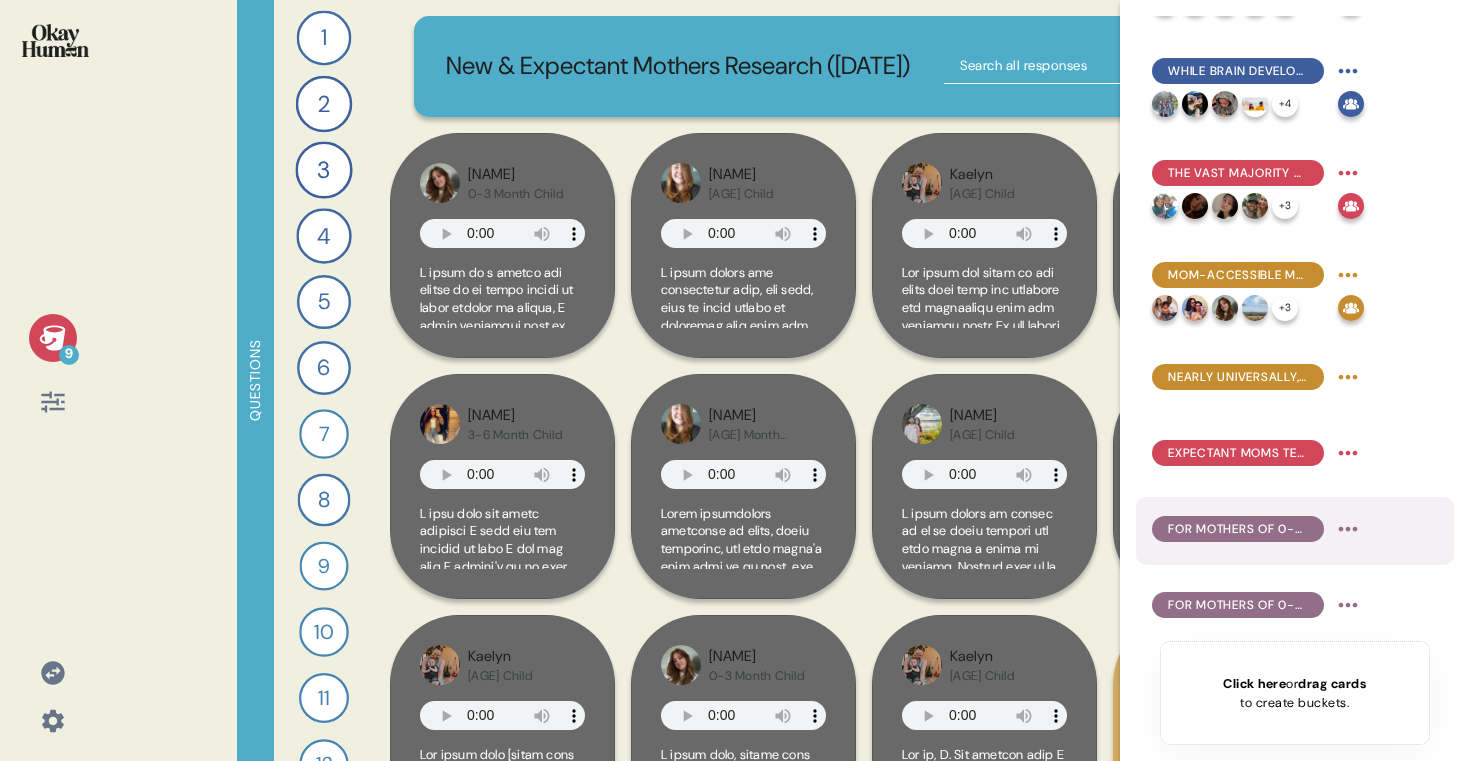 scroll, scrollTop: 181, scrollLeft: 0, axis: vertical 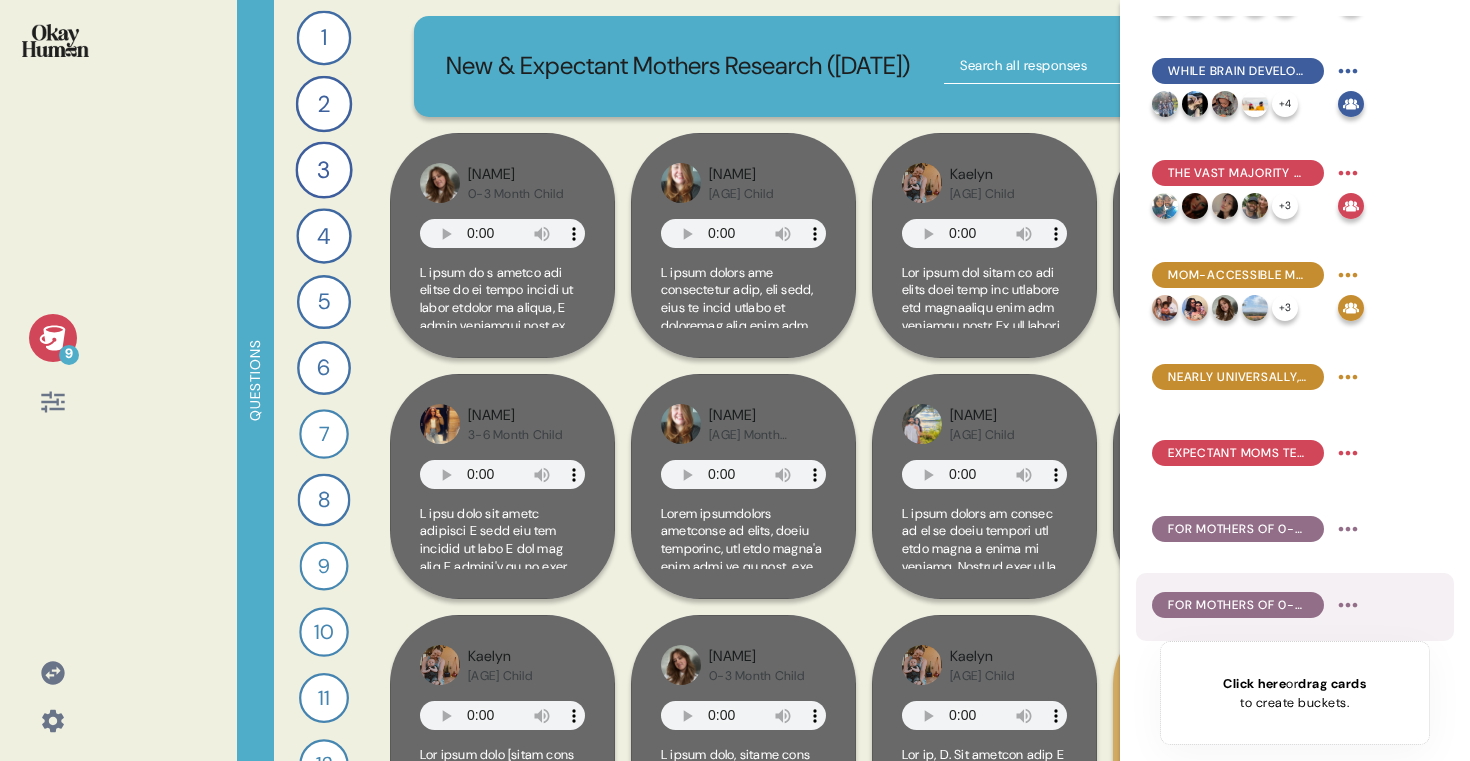 click on "For mothers of 0-3 month children, formula use is often a practical necessity, supported by the "fed is best" counter-narrative." at bounding box center (1238, 605) 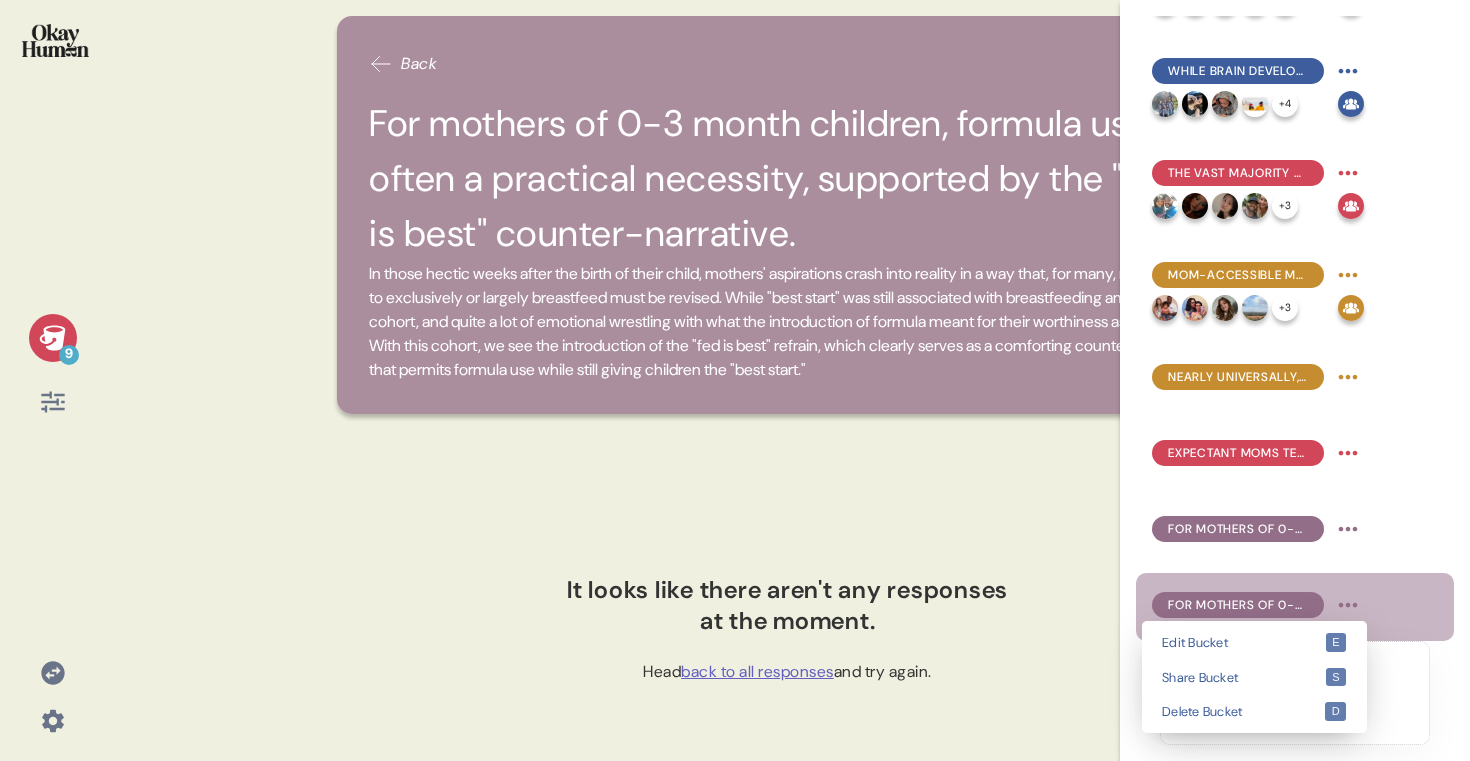 click on "[NUMBER] Back For mothers of [AGE]-[AGE] month children, formula use is often a practical necessity, supported by the "fed is best" counter-narrative. In those hectic weeks after the birth of their child, mothers' aspirations crash into reality in a way that, for many, means plans to exclusively or largely breastfeed must be revised. While "best start" was still associated with breastfeeding among this cohort, and quite a lot of emotional wrestling with what the introduction of formula meant for their worthiness as mothers. With this cohort, we see the introduction of the "fed is best" refrain, which clearly serves as a comforting counter-narrative that permits formula use while still giving children the "best start." It looks like there aren't any responses at the moment. Head back to all responses and try again. Moms deeply desire to feel confident in a go-to formula, but uncertainty and frustrating trial and error are the norm. + [NUMBER] + [NUMBER] + [NUMBER] + [NUMBER] + [NUMBER] Click here or drag cards to create buckets. Edit Bucket e s d" at bounding box center [735, 380] 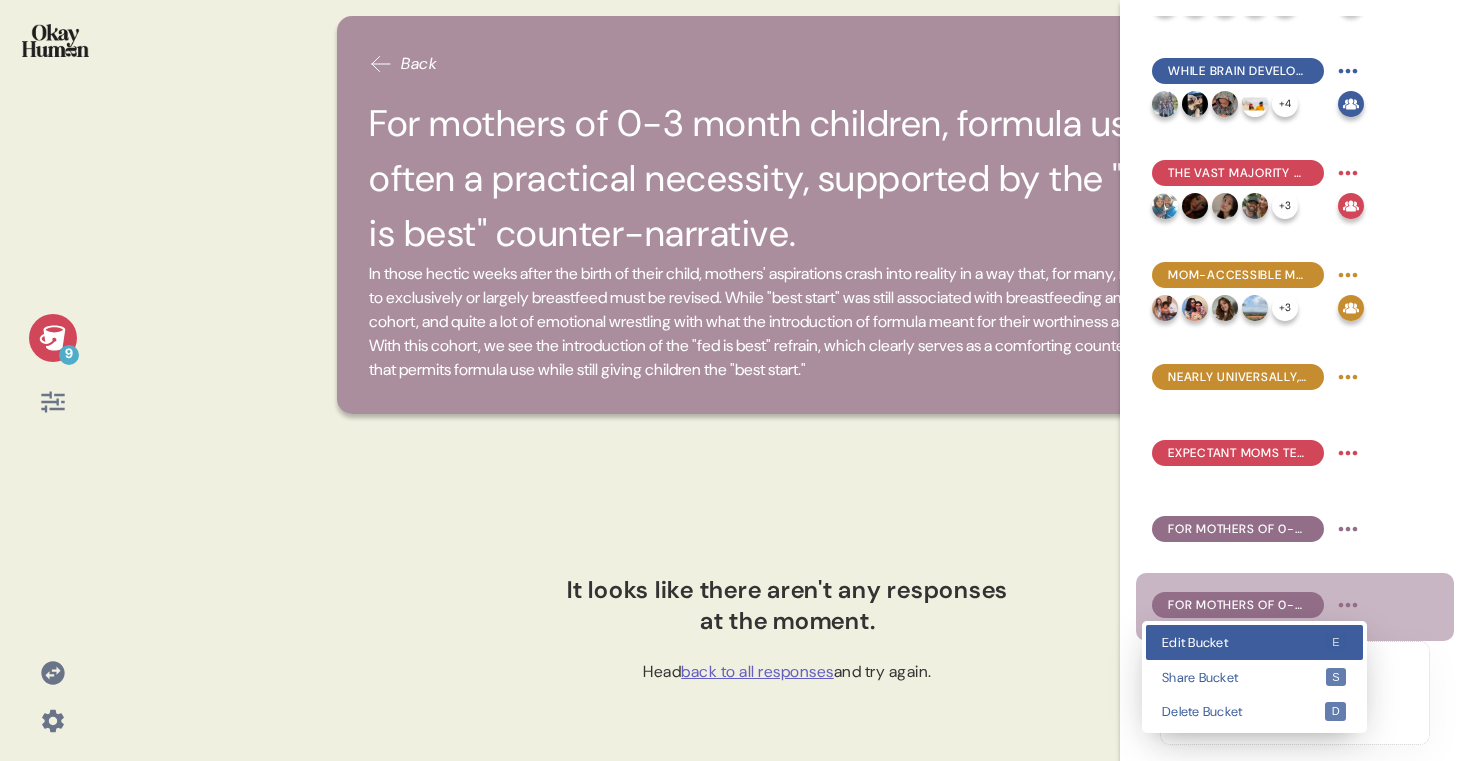 click on "Edit Bucket" at bounding box center (1243, 642) 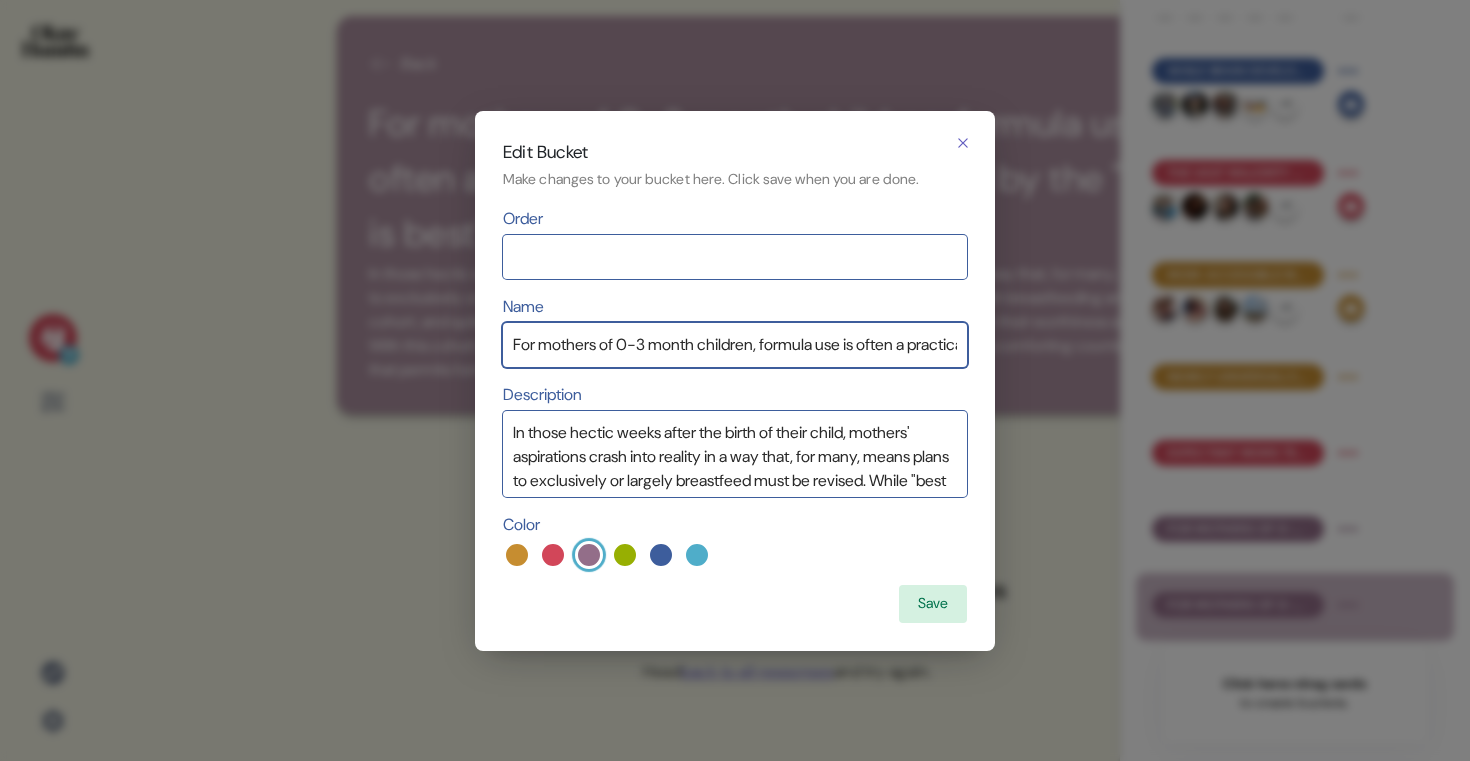 click on "For mothers of 0-3 month children, formula use is often a practical necessity, supported by the "fed is best" counter-narrative." at bounding box center [735, 345] 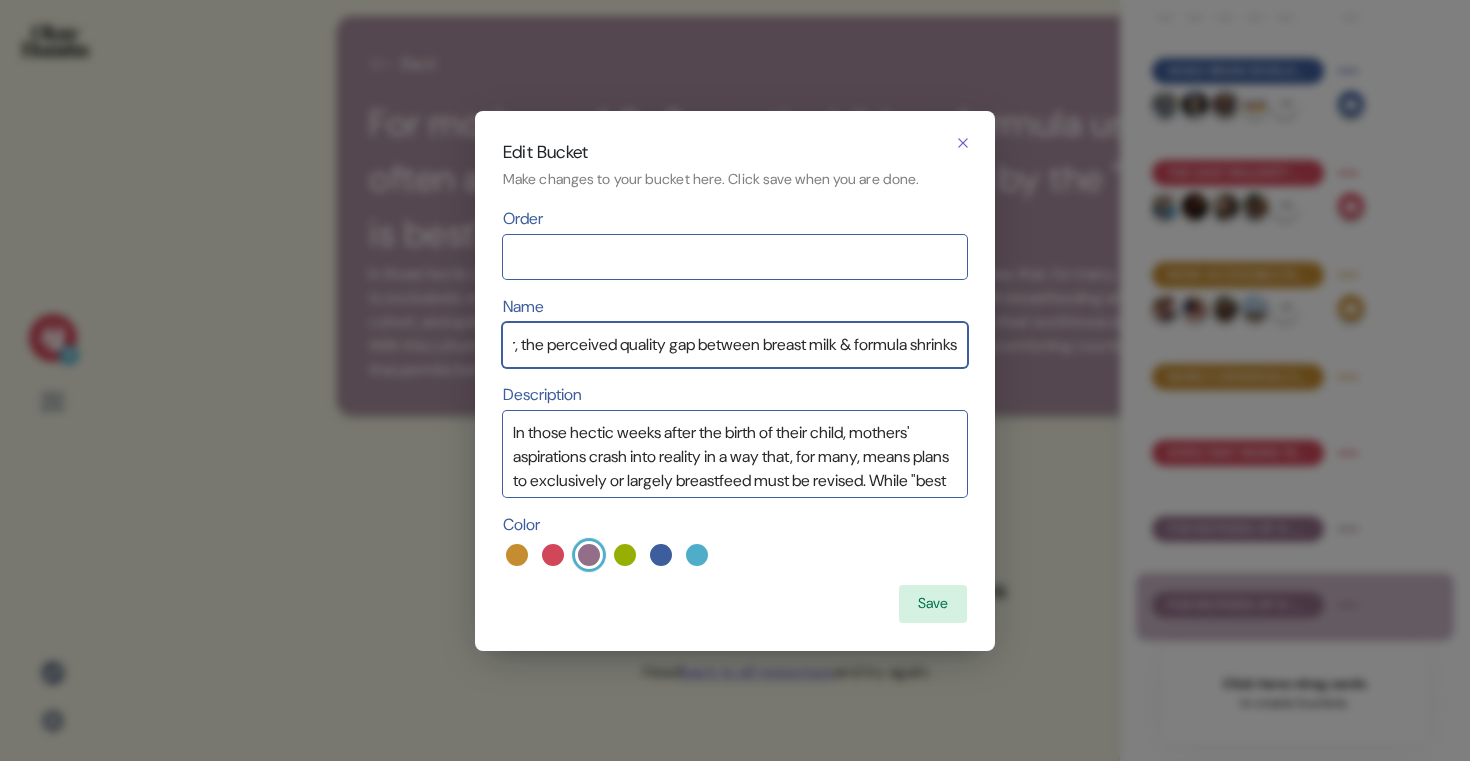 scroll, scrollTop: 0, scrollLeft: 228, axis: horizontal 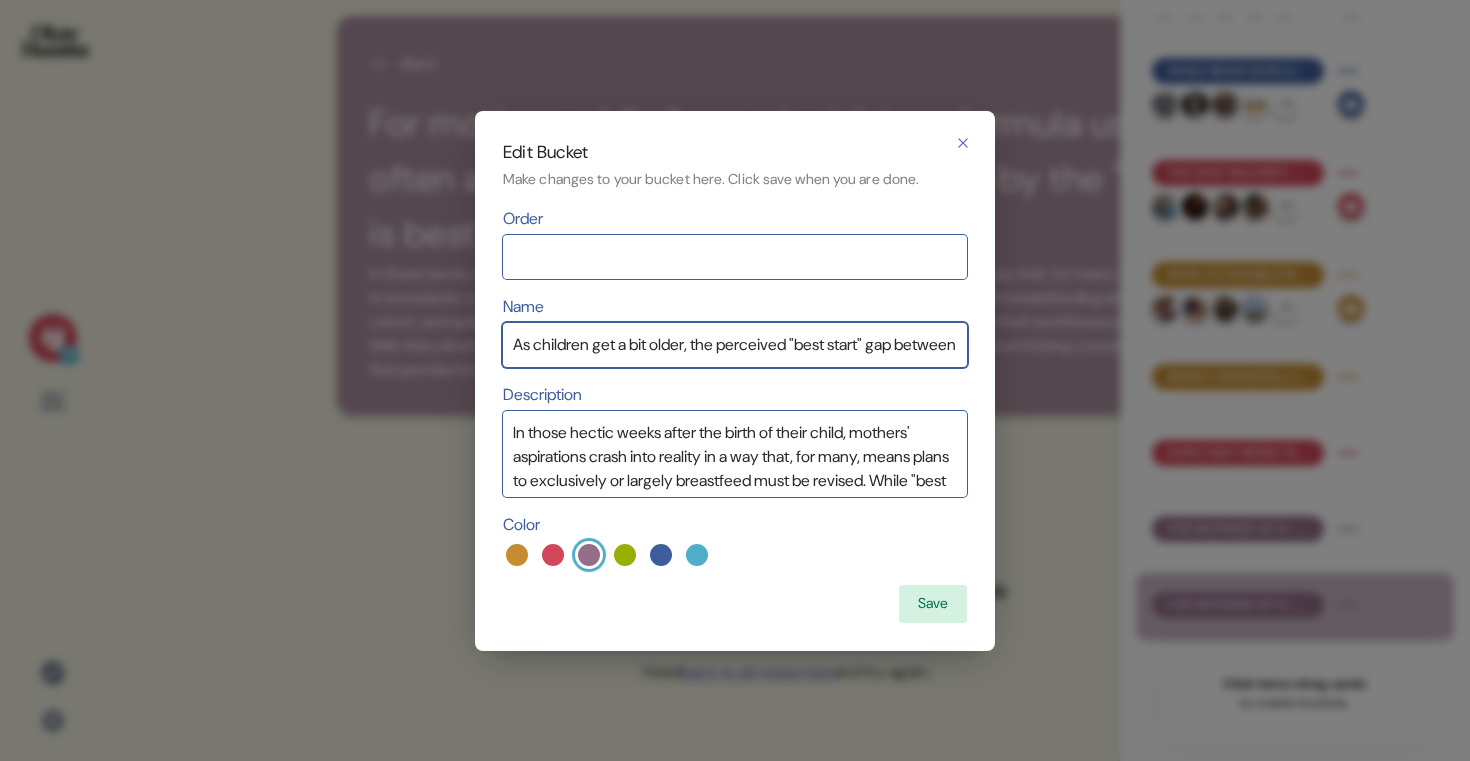 type on "As children get a bit older, the perceived "best start" gap between breast milk & formula shrinks, with formula seen as more of a "close second"." 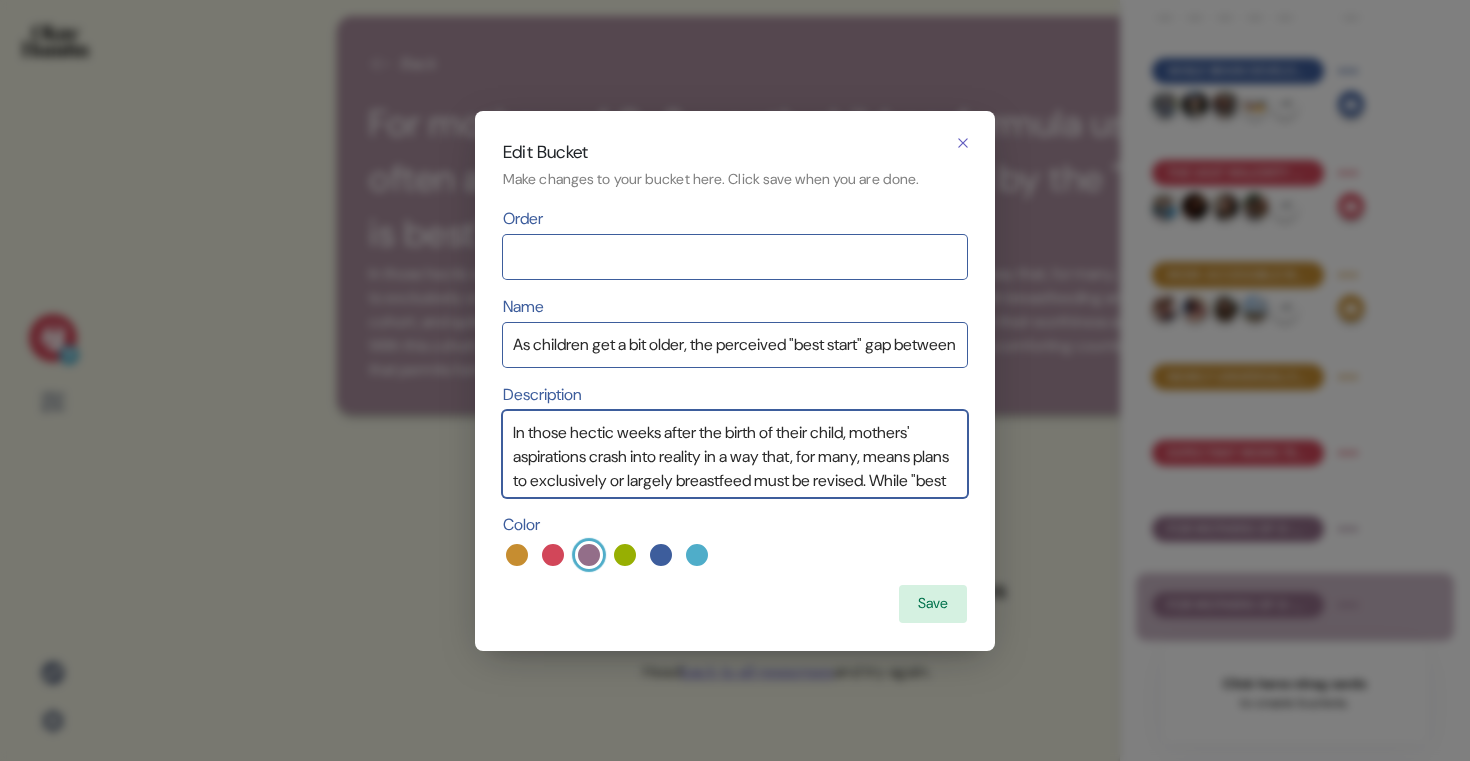 click on "In those hectic weeks after the birth of their child, mothers' aspirations crash into reality in a way that, for many, means plans to exclusively or largely breastfeed must be revised. While "best start" was still associated with breastfeeding among this cohort, and quite a lot of emotional wrestling with what the introduction of formula meant for their worthiness as mothers. With this cohort, we see the introduction of the "fed is best" refrain, which clearly serves as a comforting counter-narrative that permits formula use while still giving children the "best start."" at bounding box center [735, 454] 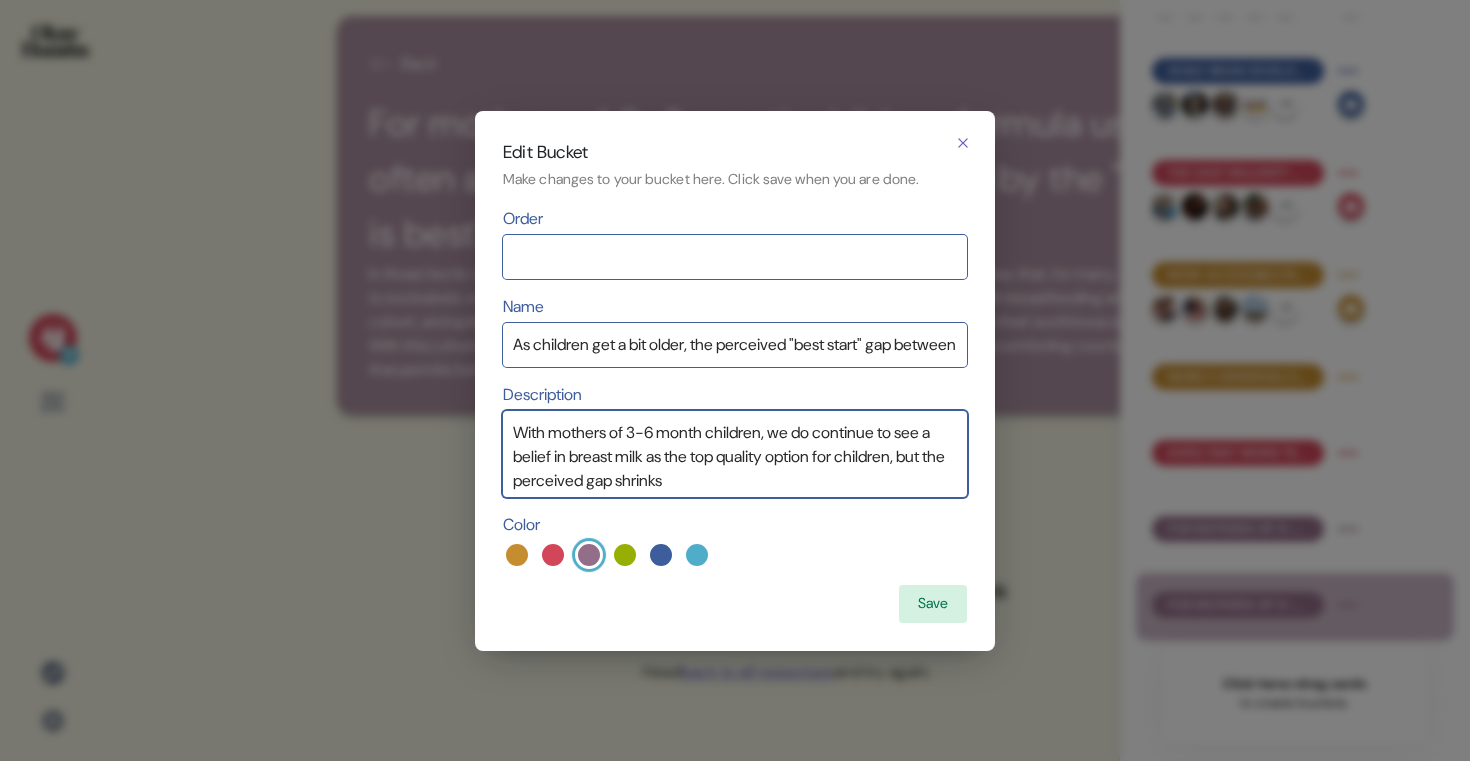 click on "With mothers of 3-6 month children, we do continue to see a belief in breast milk as the top quality option for children, but the perceived gap shrinks" at bounding box center (735, 454) 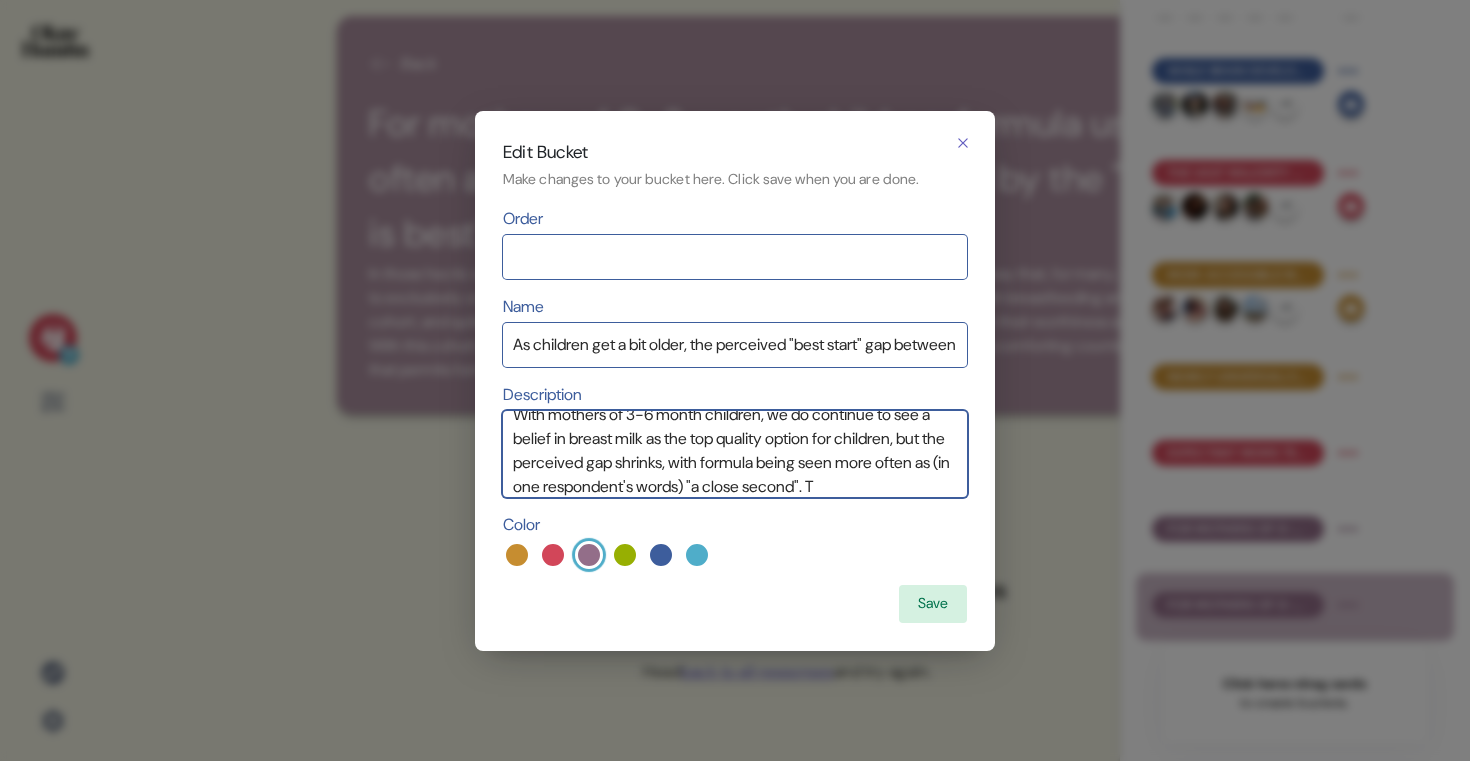 scroll, scrollTop: 42, scrollLeft: 0, axis: vertical 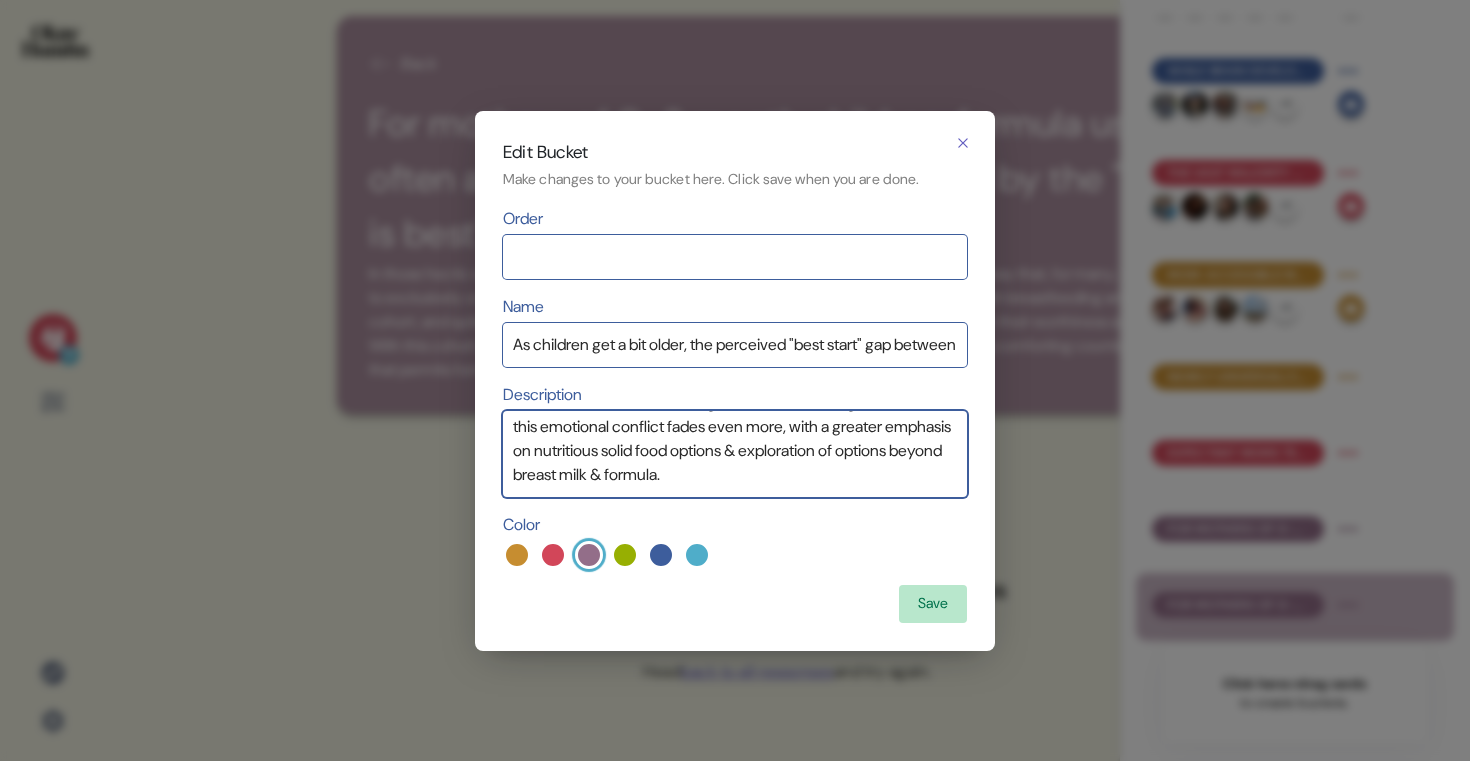 type on "With mothers of 3-6 month children, we do continue to see a belief in breast milk as the top quality option for children, but the perceived gap shrinks, with formula being seen more often as (in one respondent's words) "a close second". The influence of the "fed is best" tagline continues, and the emotional turbulence faced by moms due to inability to exclusively breastfeed seems to have subsided vs. the 0-3 month cohort.
In later months, as solid food gets introduced to a greater extent, this emotional conflict fades even more, with a greater emphasis on nutritious solid food options & exploration of options beyond breast milk & formula." 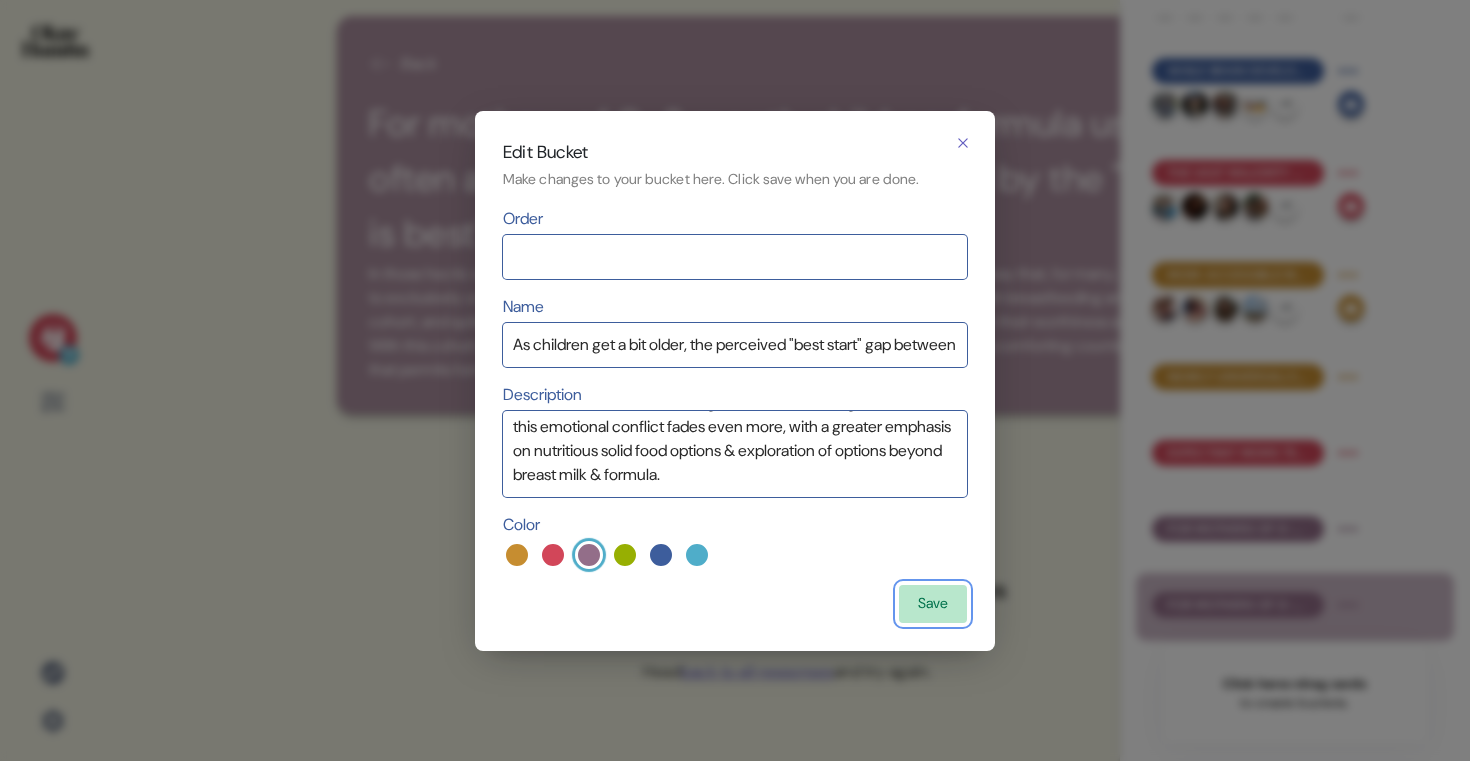 click on "Save" at bounding box center (933, 604) 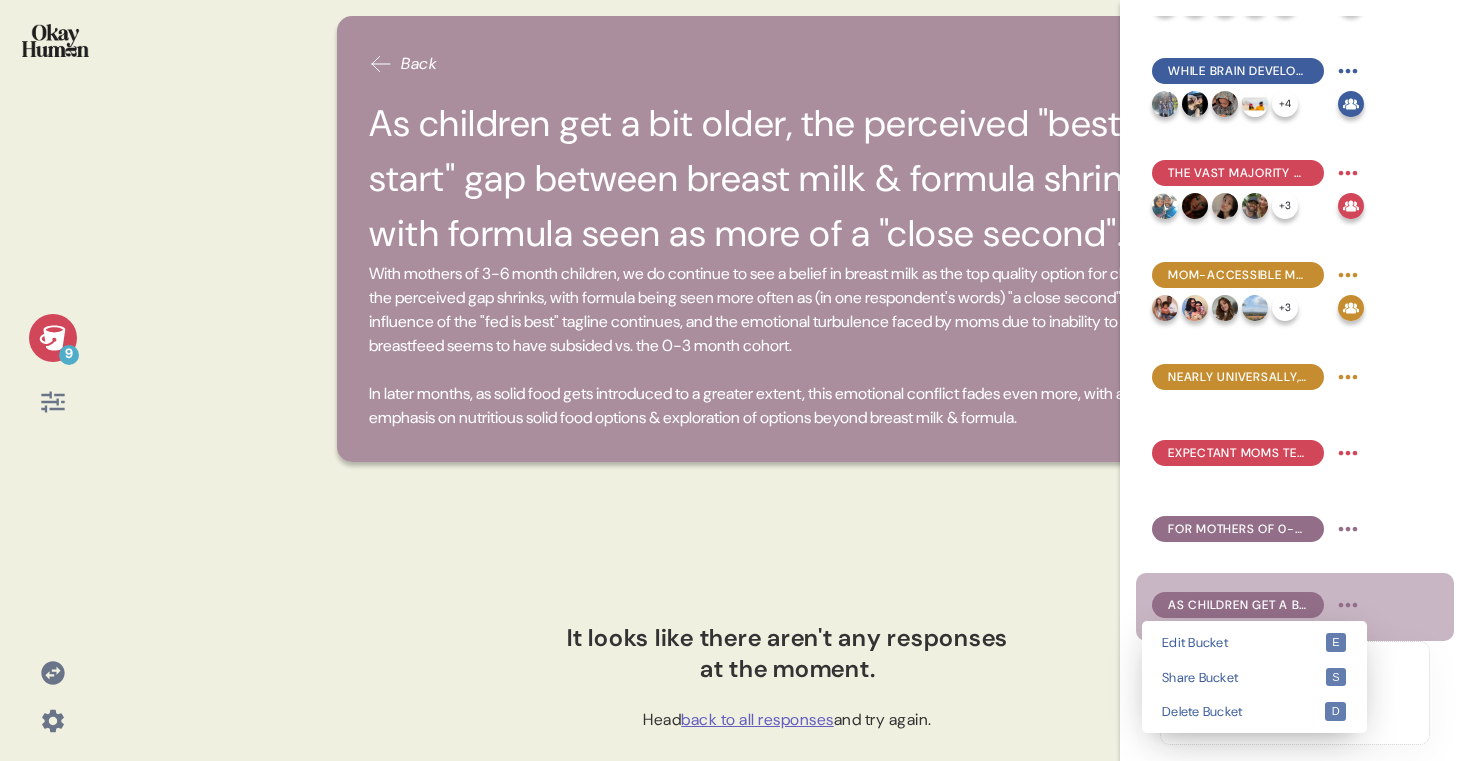 click on "[NUMBER] Back As children get a bit older, the perceived "best start" gap between breast milk & formula shrinks, with formula seen as more of a "close second". With mothers of [AGE]-[AGE] month children, we do continue to see a belief in breast milk as the top quality option for children, but the perceived gap shrinks, with formula being seen more often as (in one respondent's words) "a close second". The influence of the "fed is best" tagline continues, and the emotional turbulence faced by moms due to inability to exclusively breastfeed seems to have subsided vs. the [AGE]-[AGE] month cohort. In later months, as solid food gets introduced to a greater extent, this emotional conflict fades even more, with a greater emphasis on nutritious solid food options & exploration of options beyond breast milk & formula. It looks like there aren't any responses at the moment. Head back to all responses and try again. Moms deeply desire to feel confident in a go-to formula, but uncertainty and frustrating trial and error are the norm. + [NUMBER]" at bounding box center [735, 380] 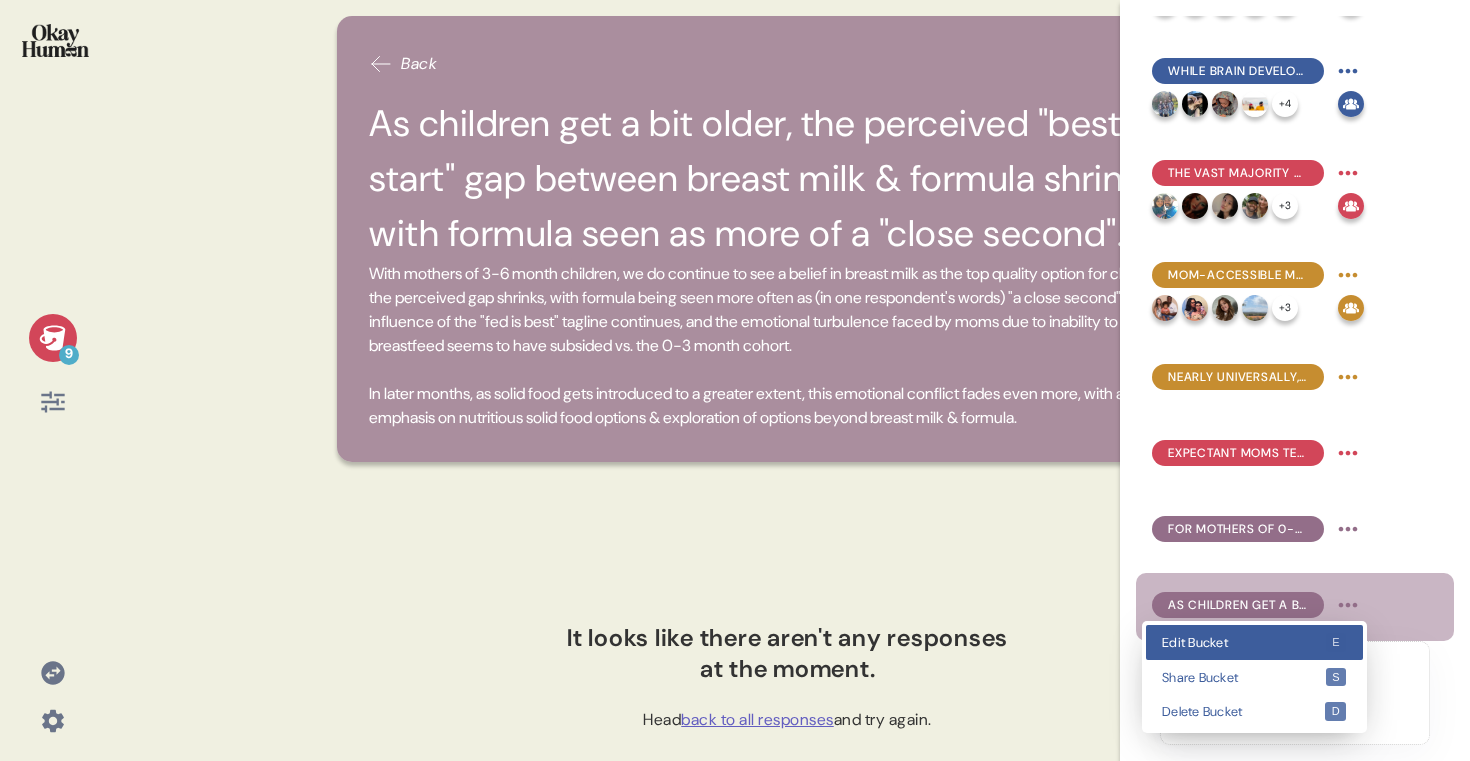 click on "Edit Bucket" at bounding box center (1243, 642) 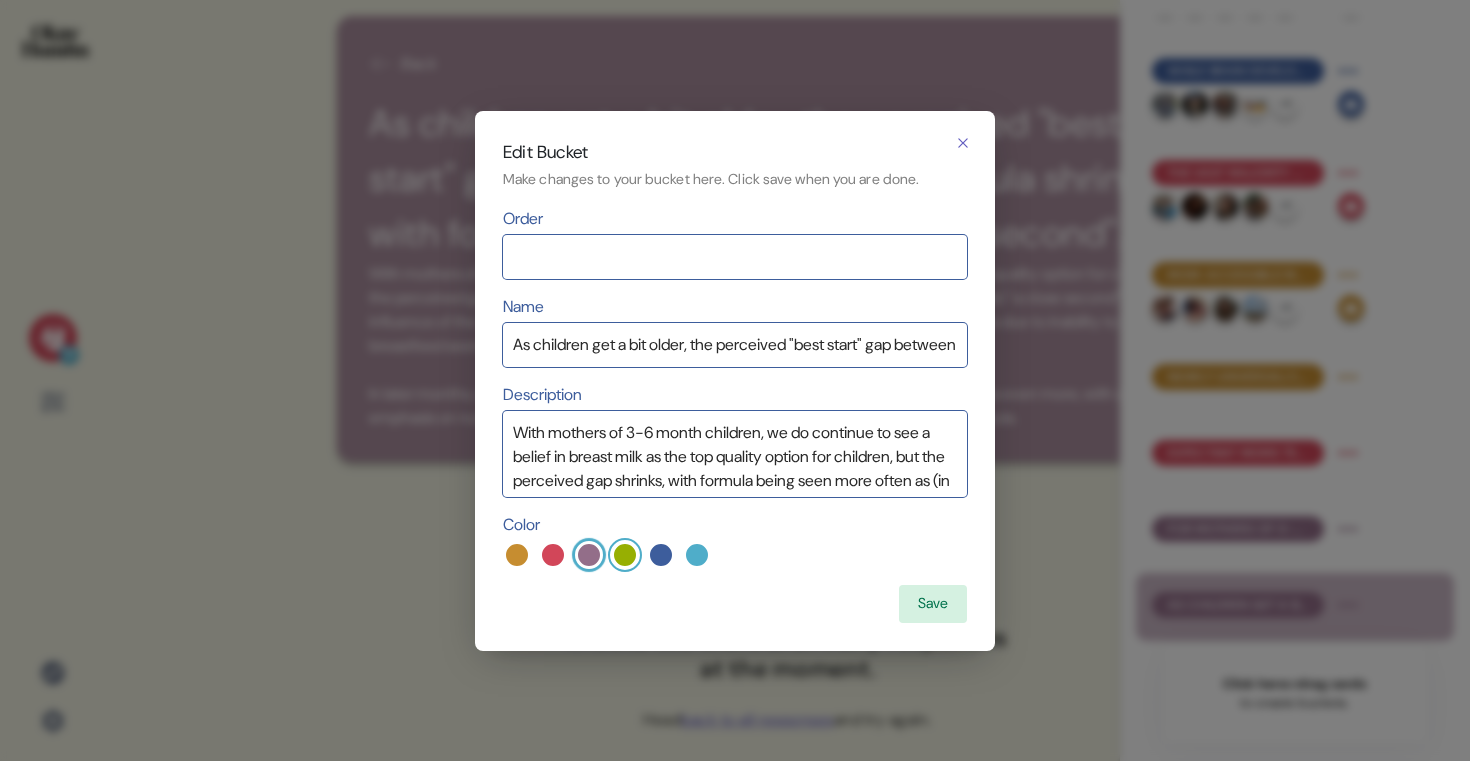 click at bounding box center (625, 555) 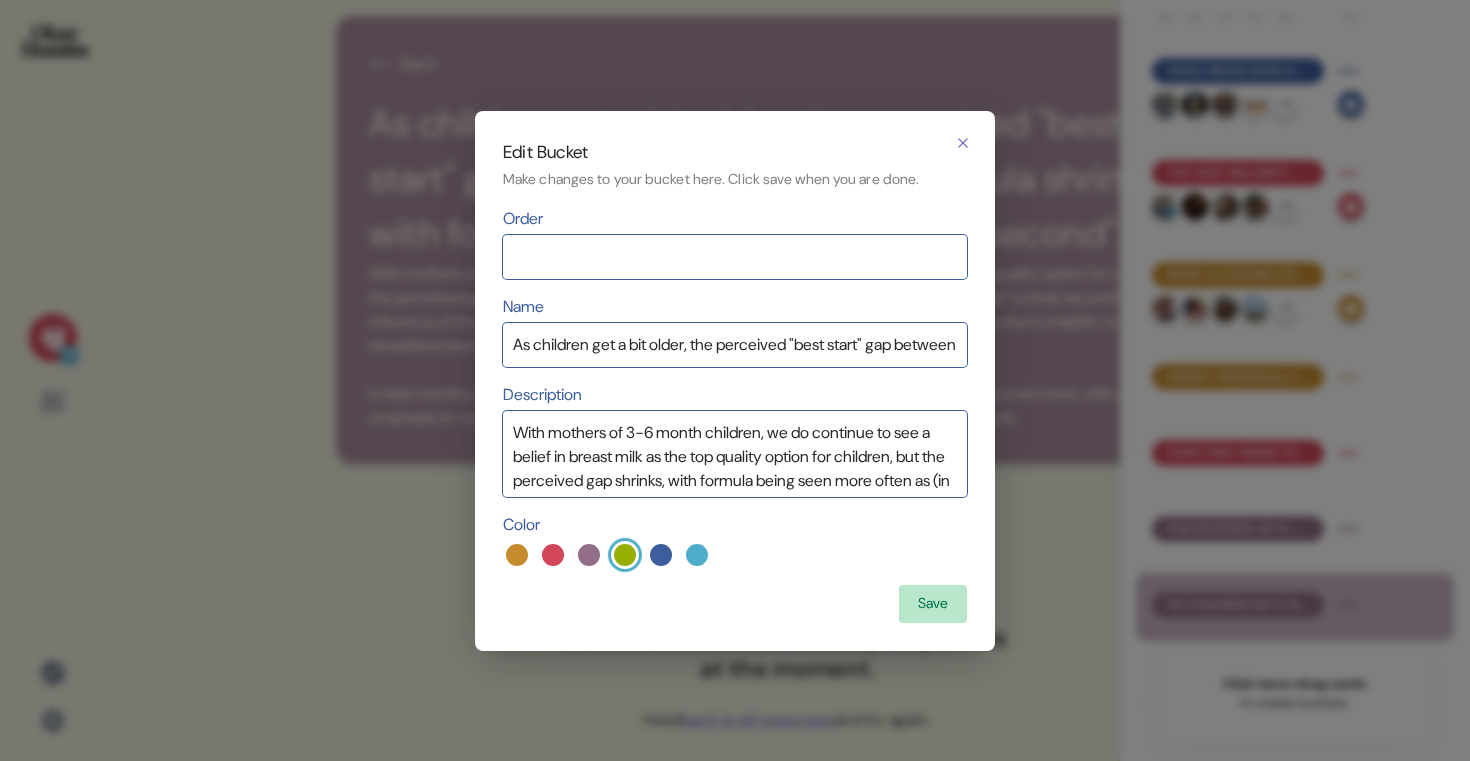 click on "Edit Bucket Make changes to your bucket here. Click save when you are done. Order Name As children get a bit older, the perceived "best start" gap between breast milk & formula shrinks, with formula seen as more of a "close second". Description With mothers of 3-6 month children, we do continue to see a belief in breast milk as the top quality option for children, but the perceived gap shrinks, with formula being seen more often as (in one respondent's words) "a close second". The influence of the "fed is best" tagline continues, and the emotional turbulence faced by moms due to inability to exclusively breastfeed seems to have subsided vs. the 0-3 month cohort.
In later months, as solid food gets introduced to a greater extent, this emotional conflict fades even more, with a greater emphasis on nutritious solid food options & exploration of options beyond breast milk & formula. Color Save" at bounding box center (735, 381) 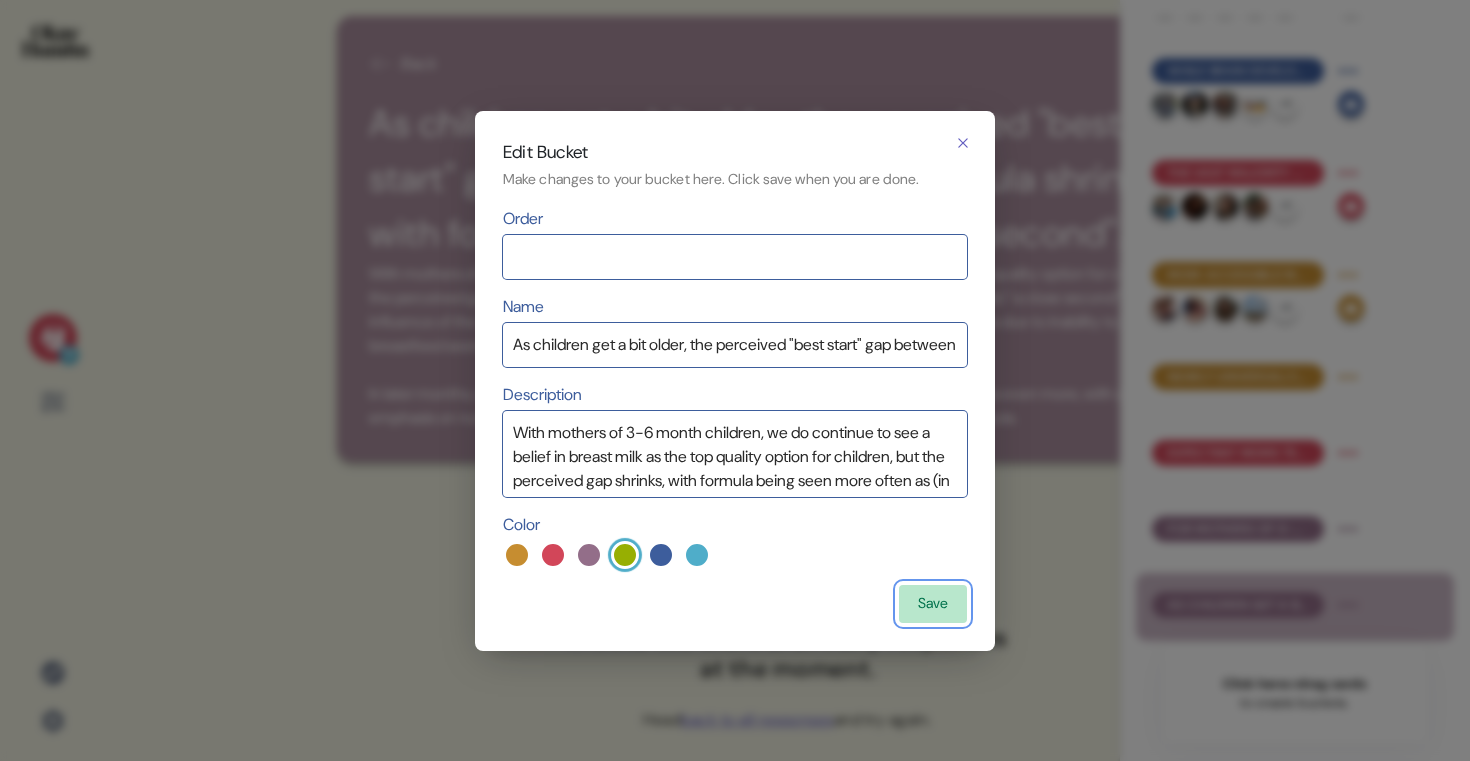 click on "Save" at bounding box center [933, 604] 